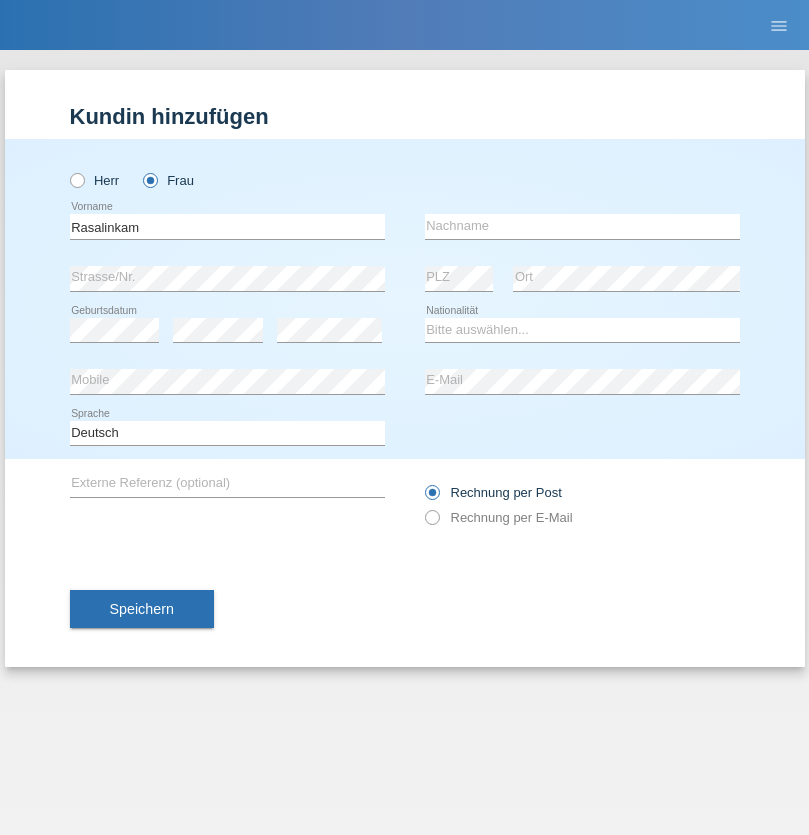 scroll, scrollTop: 0, scrollLeft: 0, axis: both 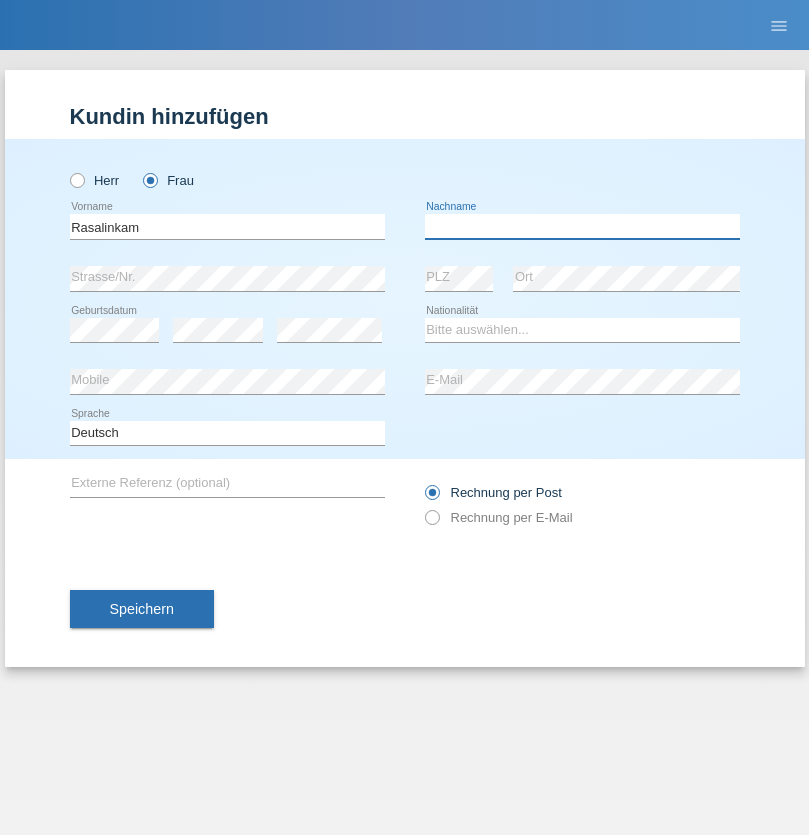 click at bounding box center (582, 226) 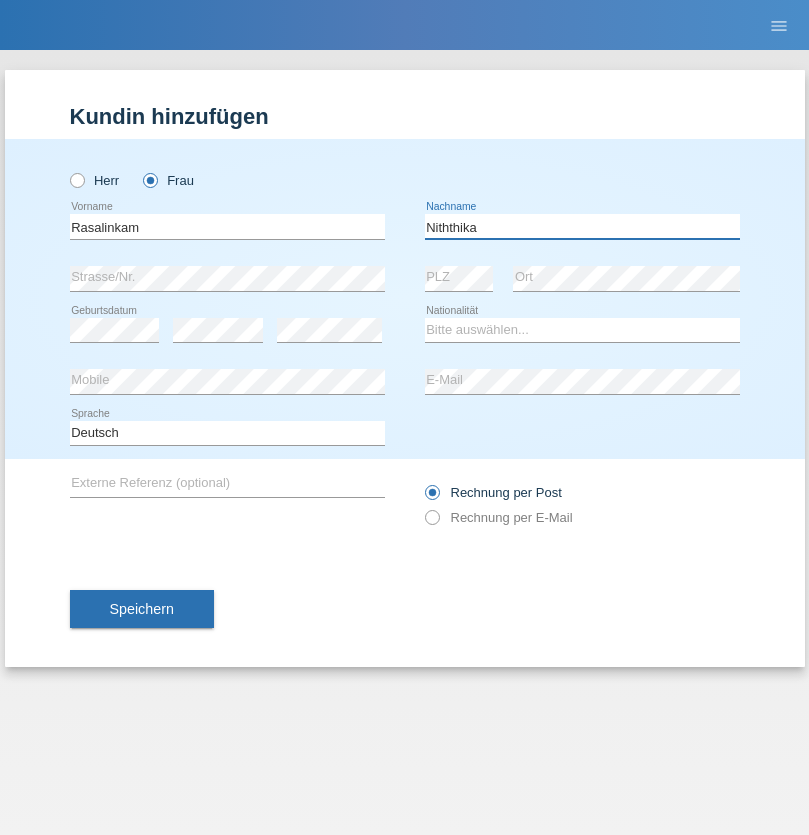 type on "Niththika" 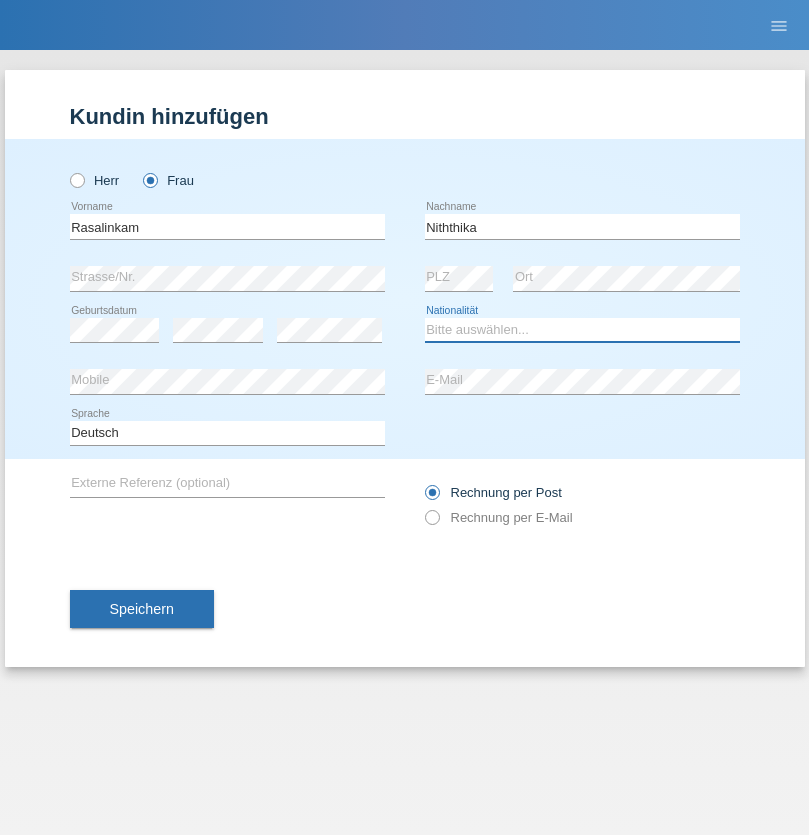 select on "LK" 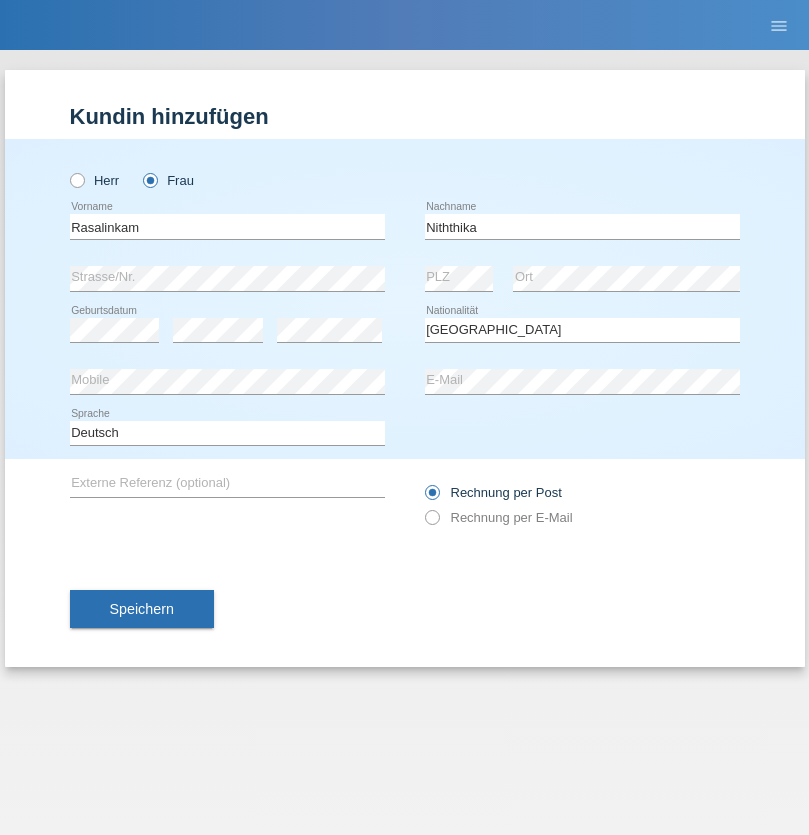 select on "C" 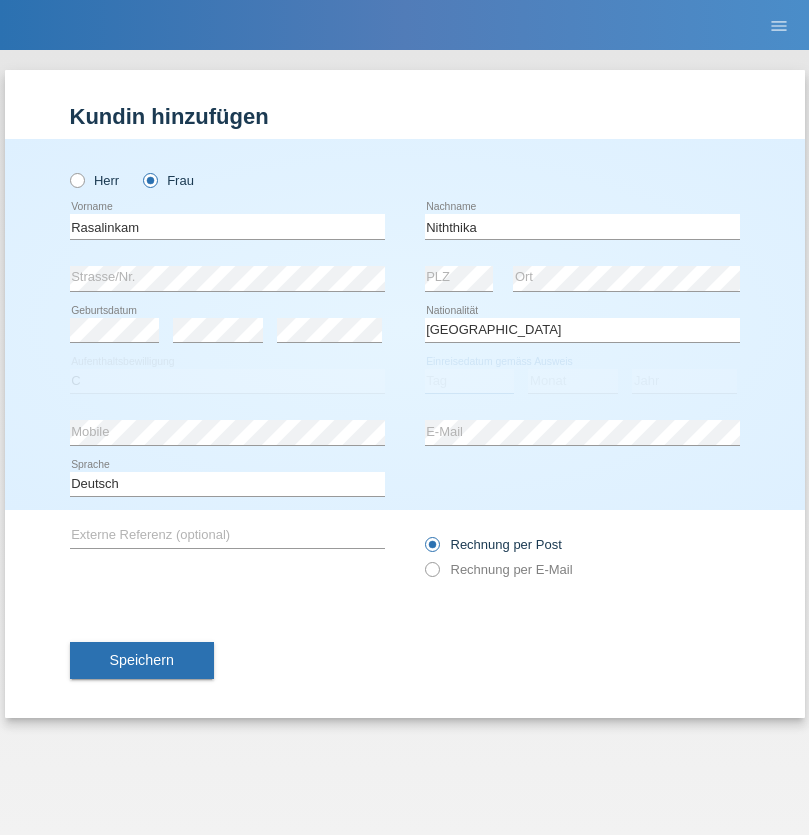 select on "19" 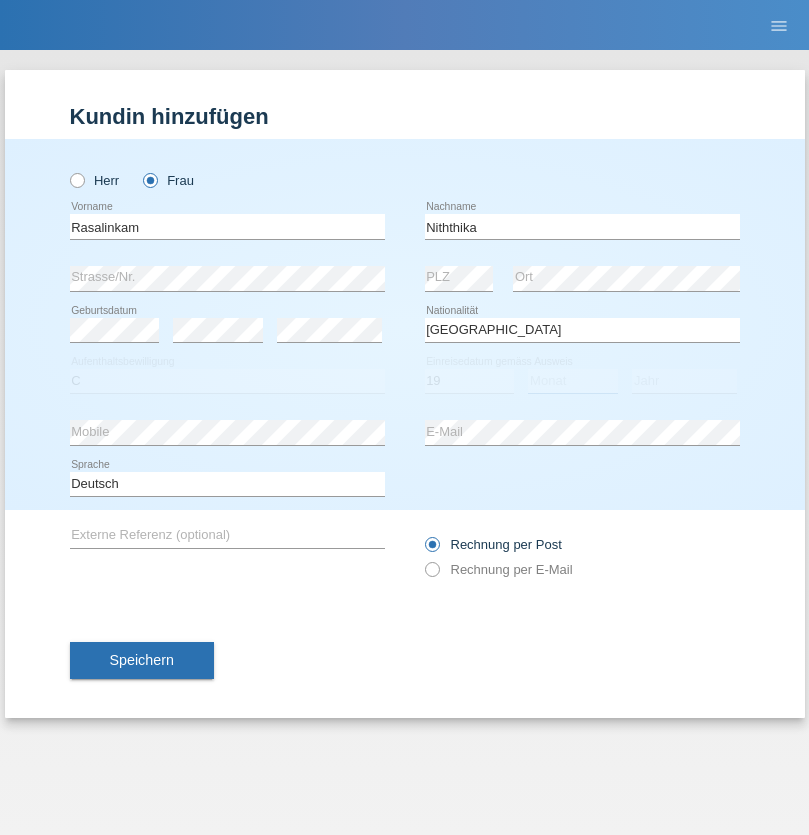 select on "07" 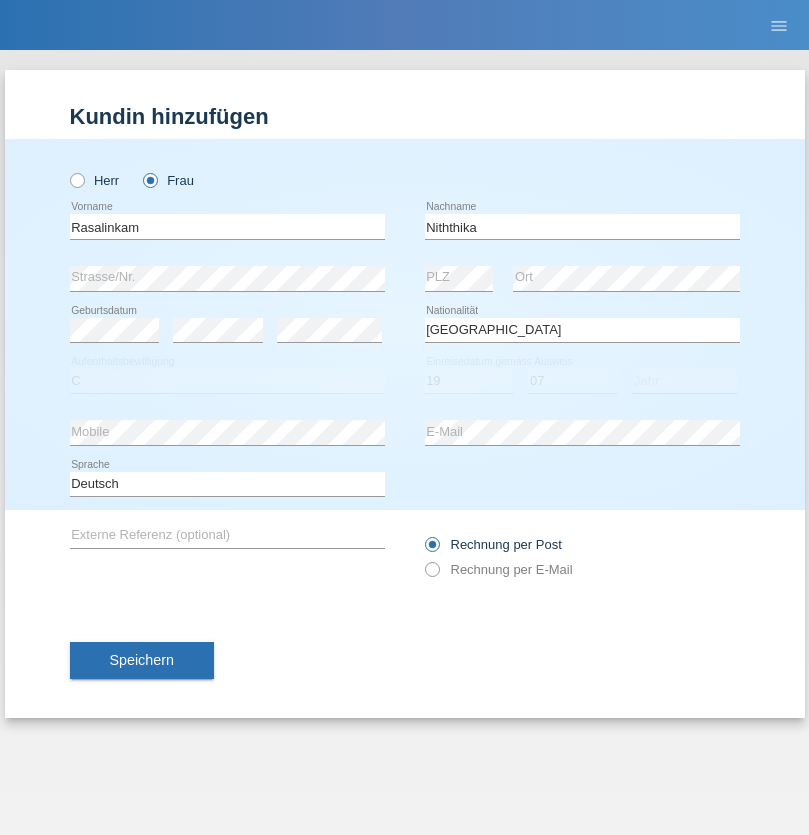 select on "2021" 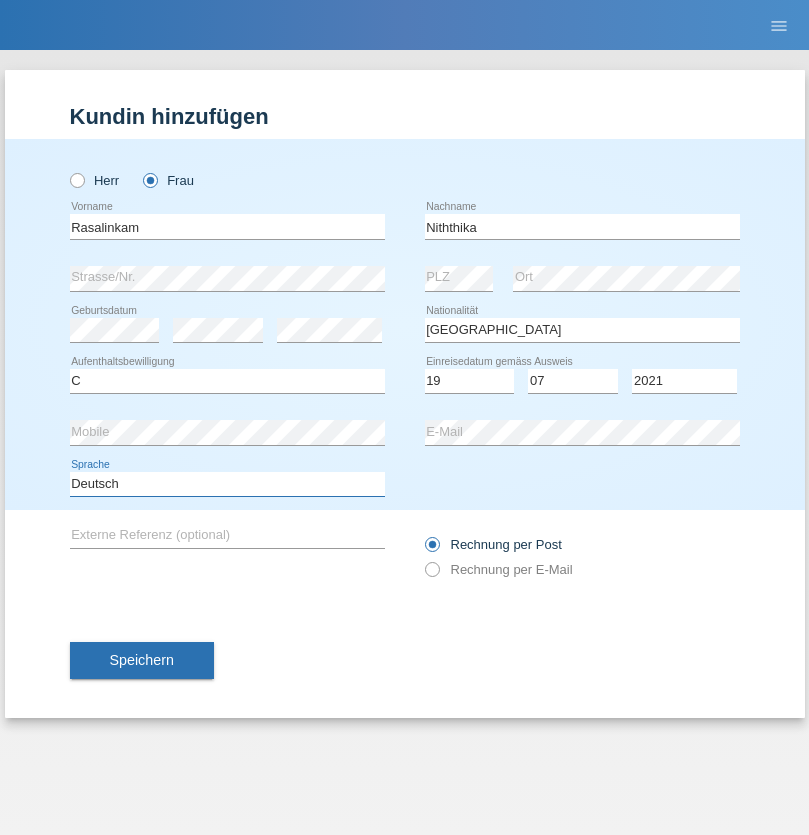 select on "en" 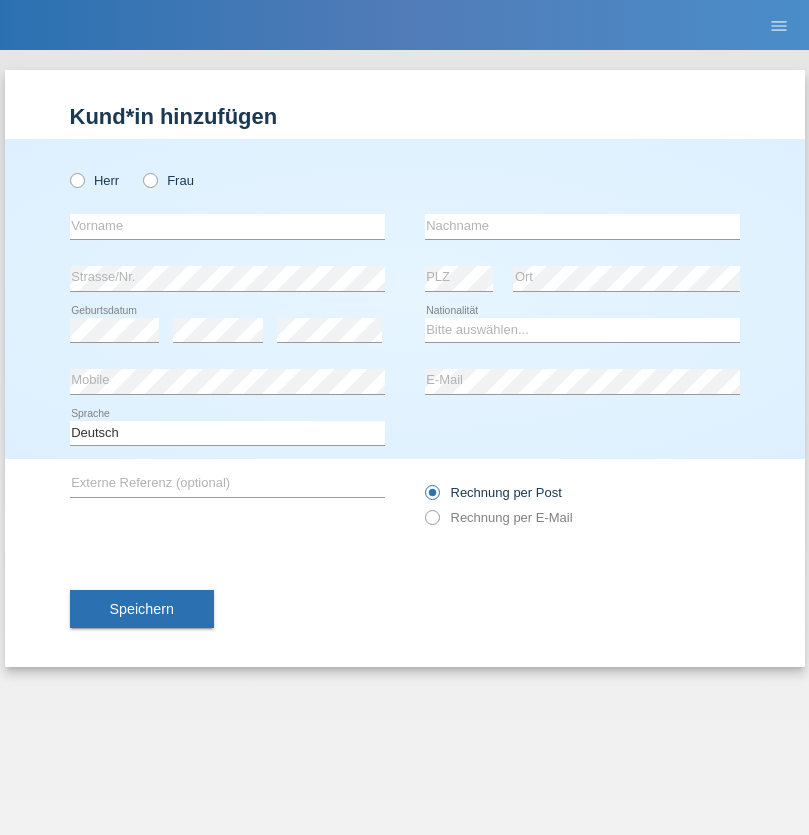 scroll, scrollTop: 0, scrollLeft: 0, axis: both 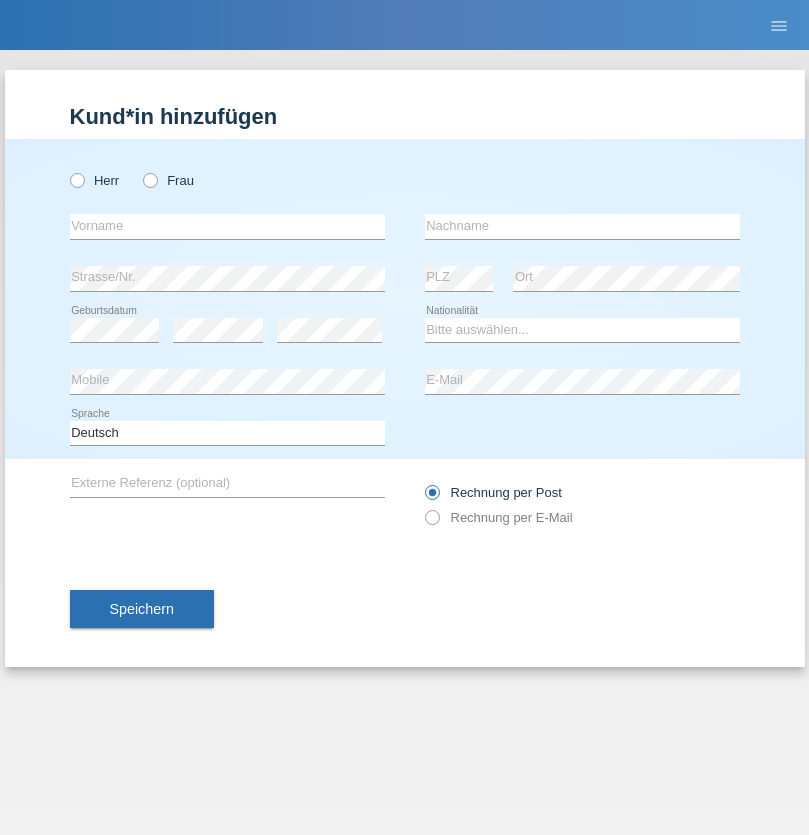 radio on "true" 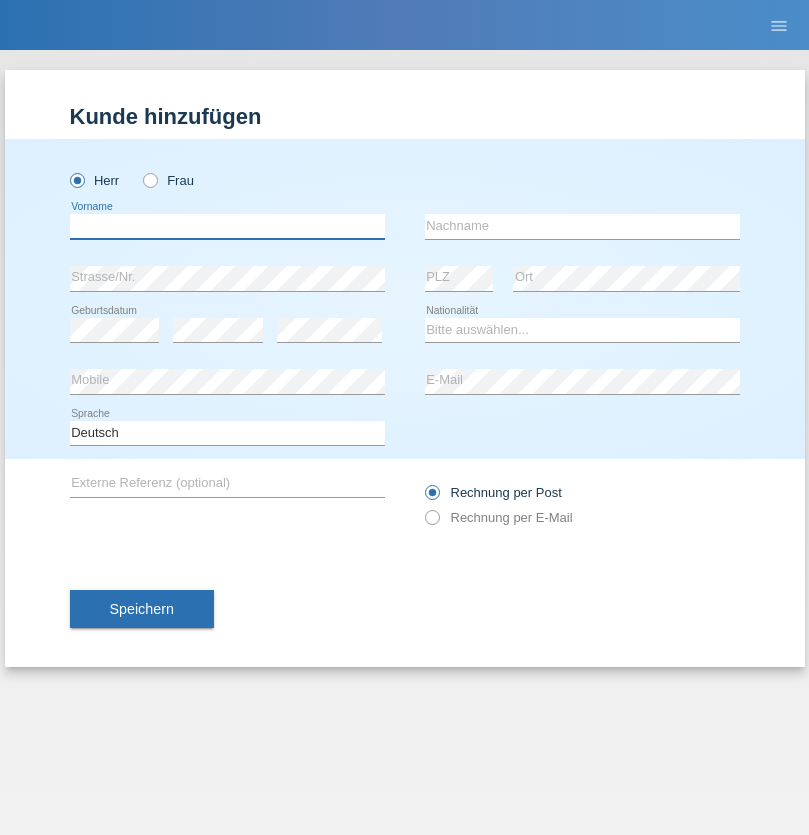 click at bounding box center (227, 226) 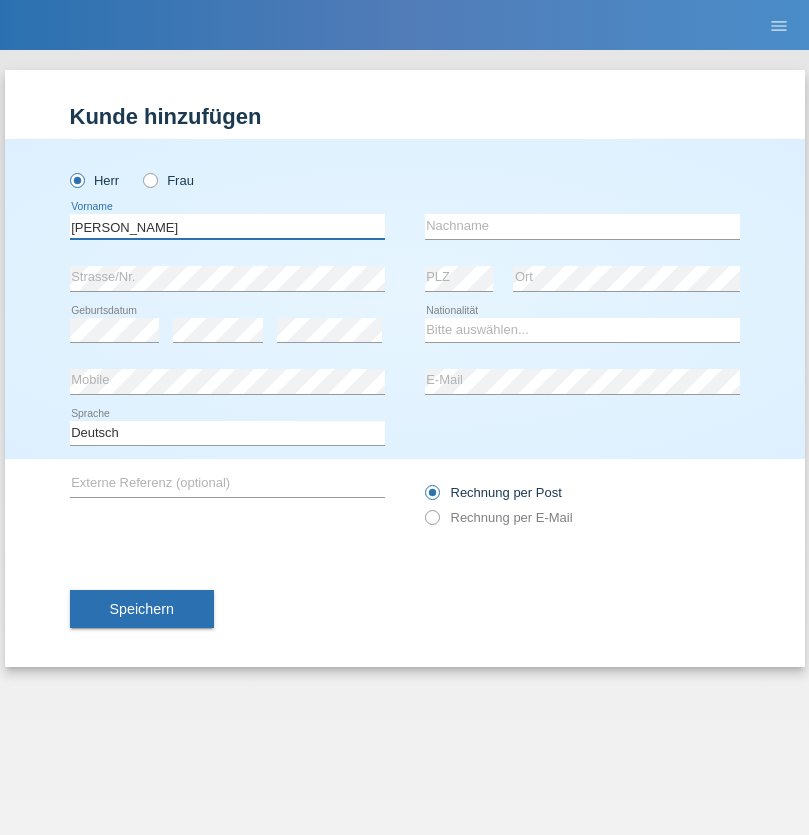 type on "[PERSON_NAME]" 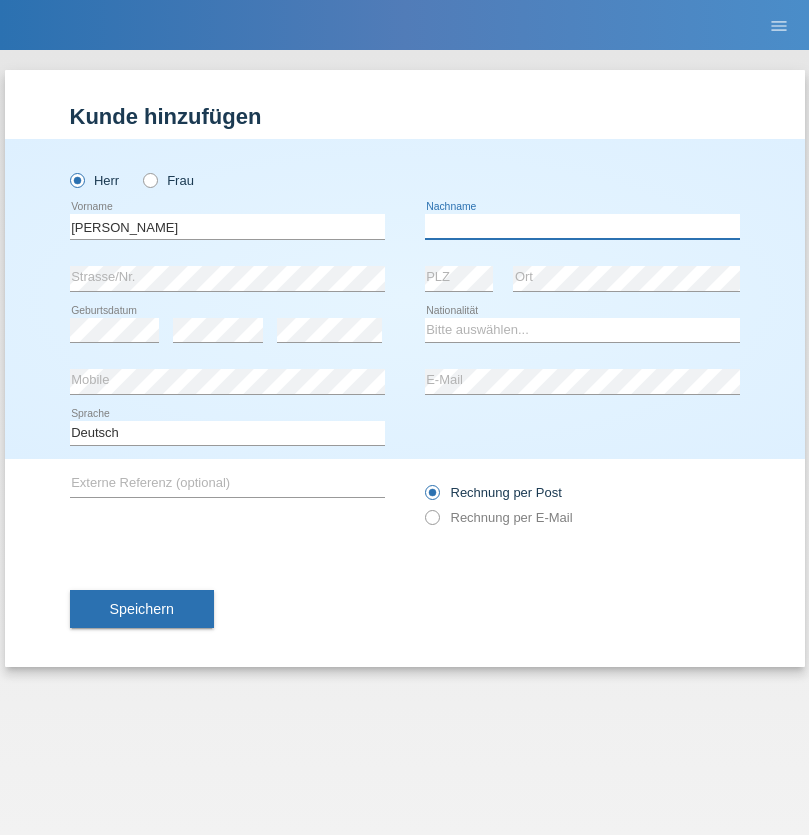 click at bounding box center (582, 226) 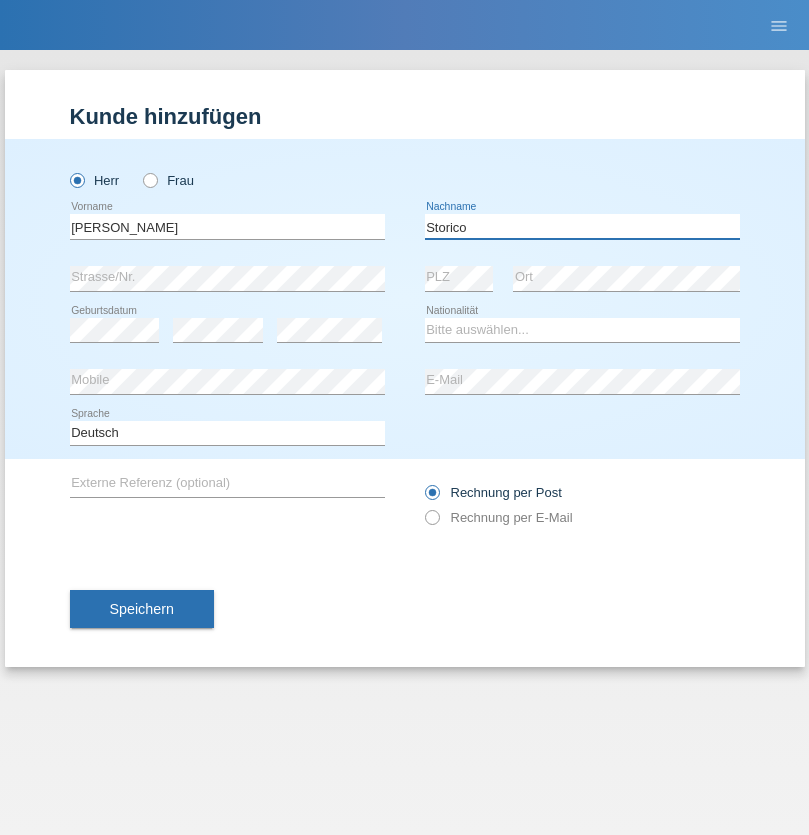 type on "Storico" 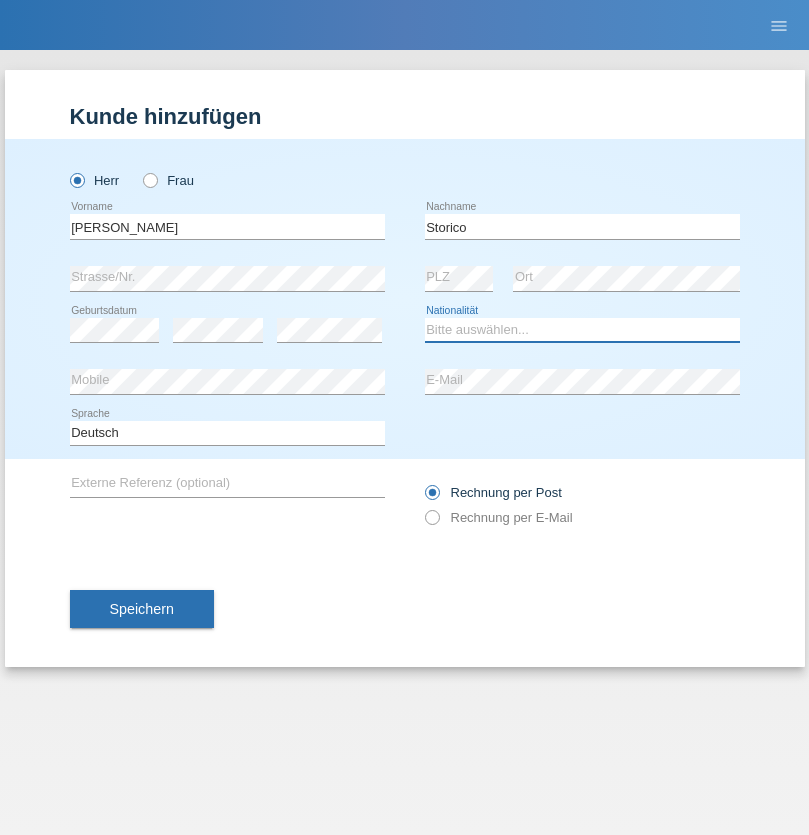 select on "IT" 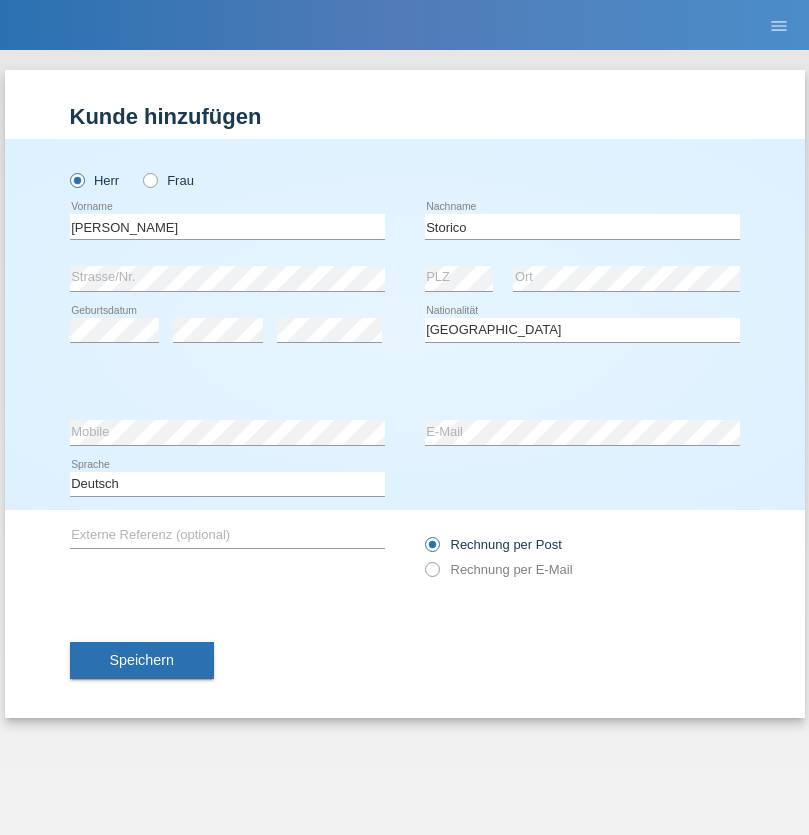 select on "C" 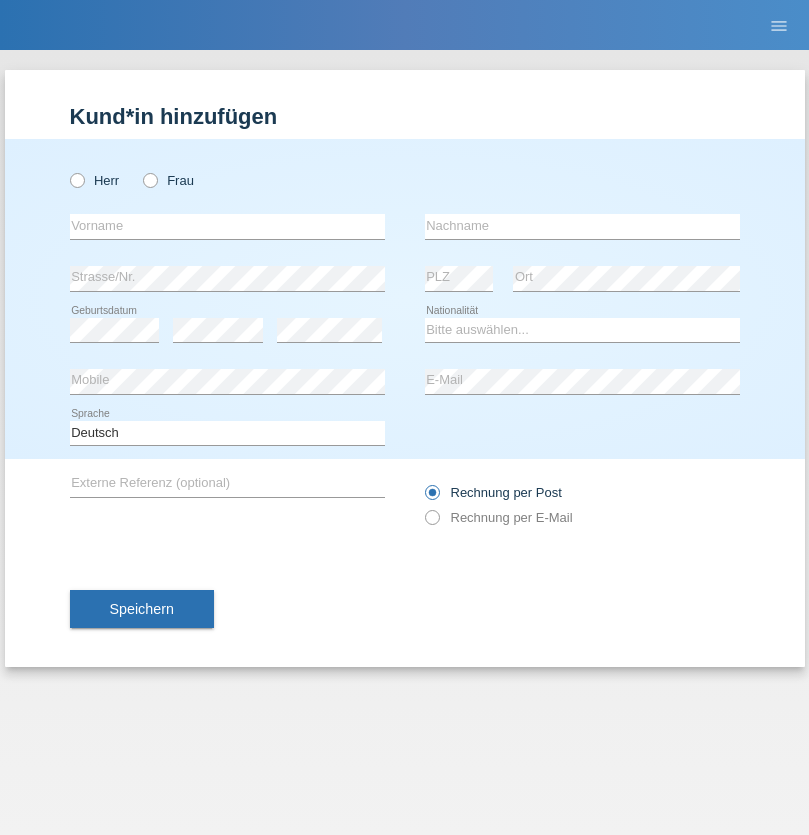 scroll, scrollTop: 0, scrollLeft: 0, axis: both 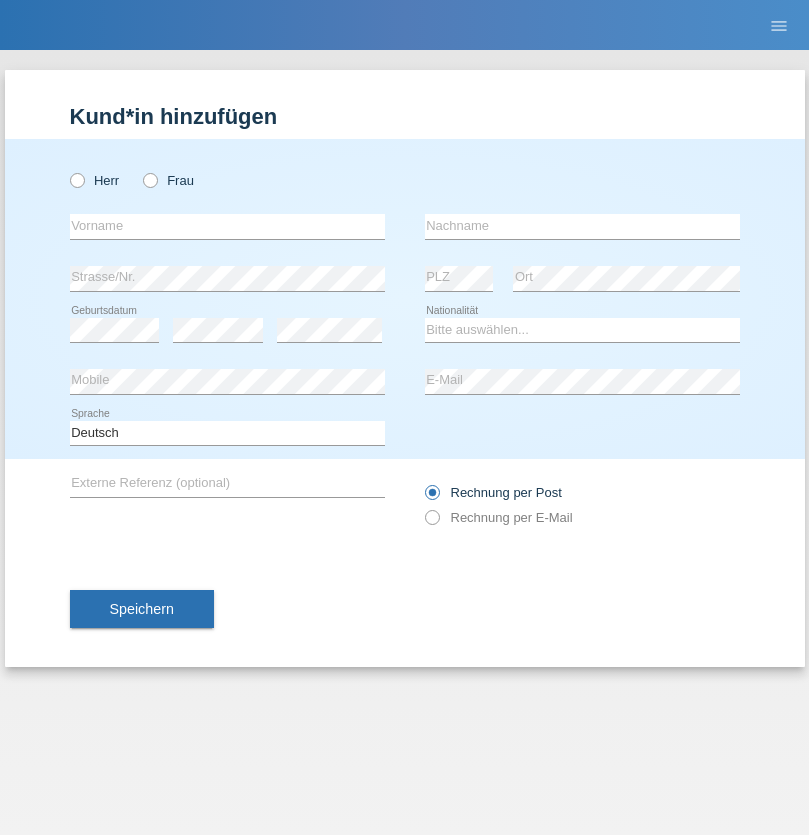 radio on "true" 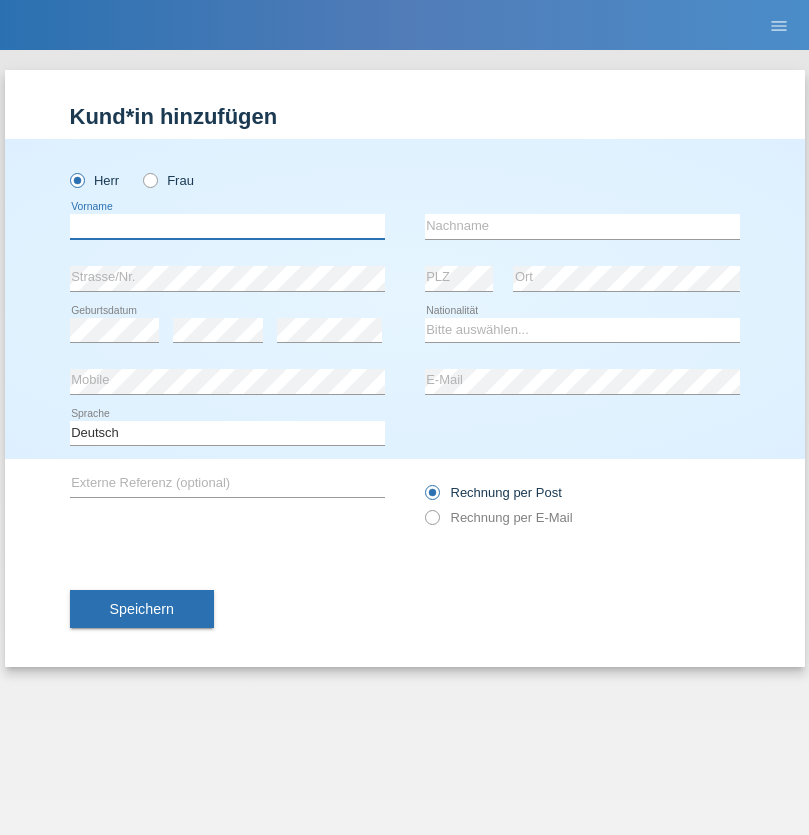click at bounding box center [227, 226] 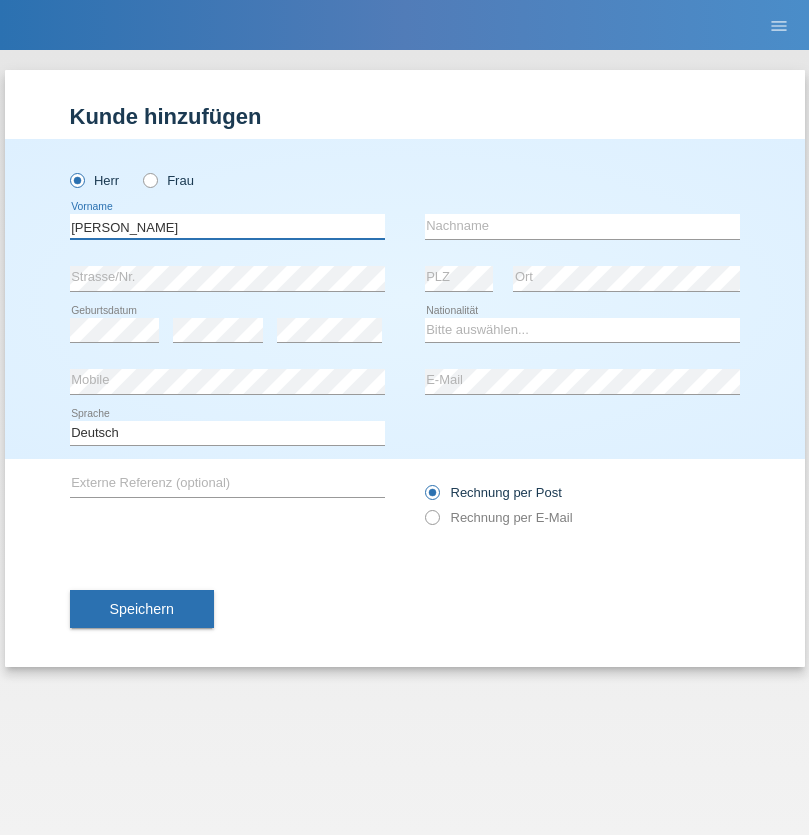 type on "Sven" 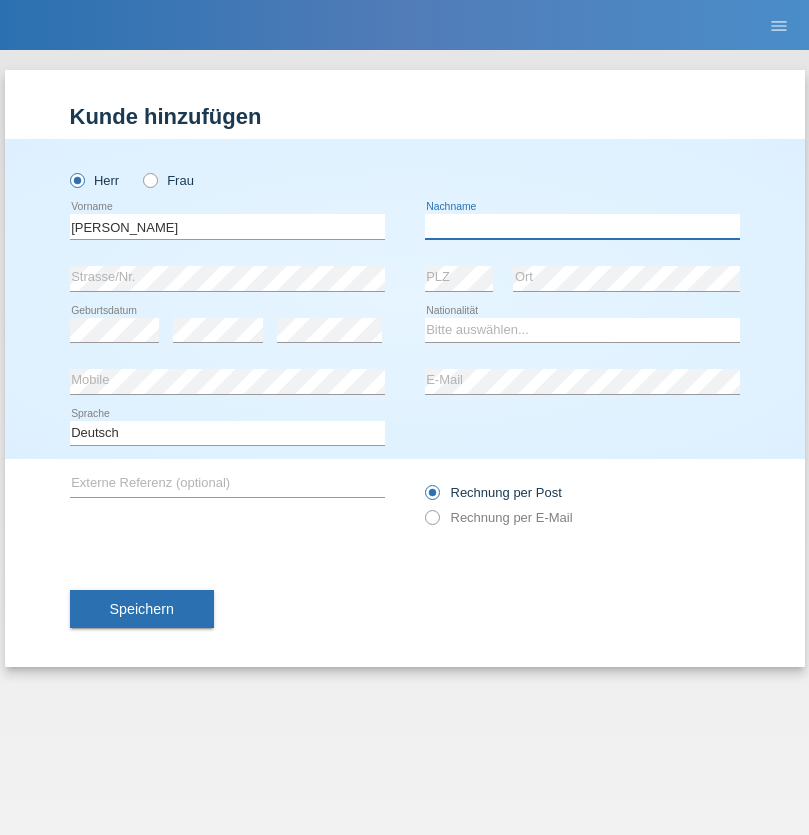 click at bounding box center [582, 226] 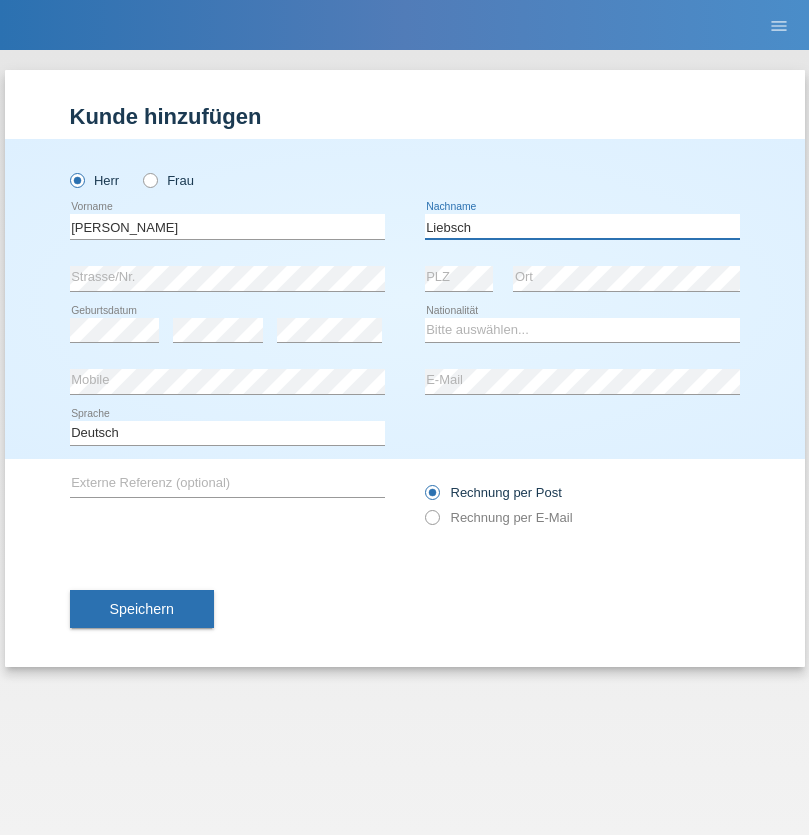 type on "Liebsch" 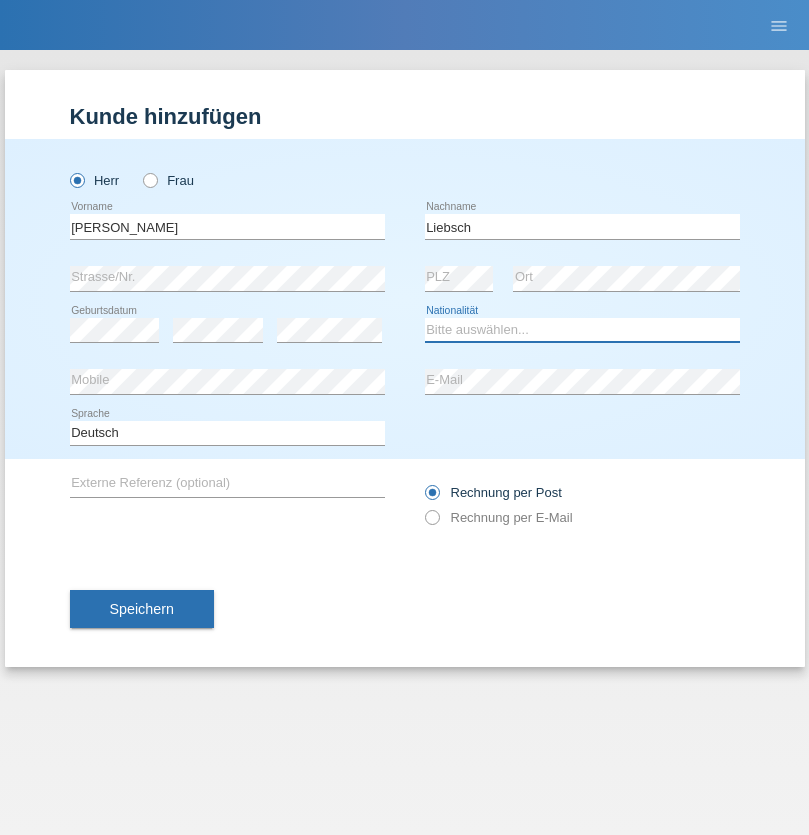 select on "DE" 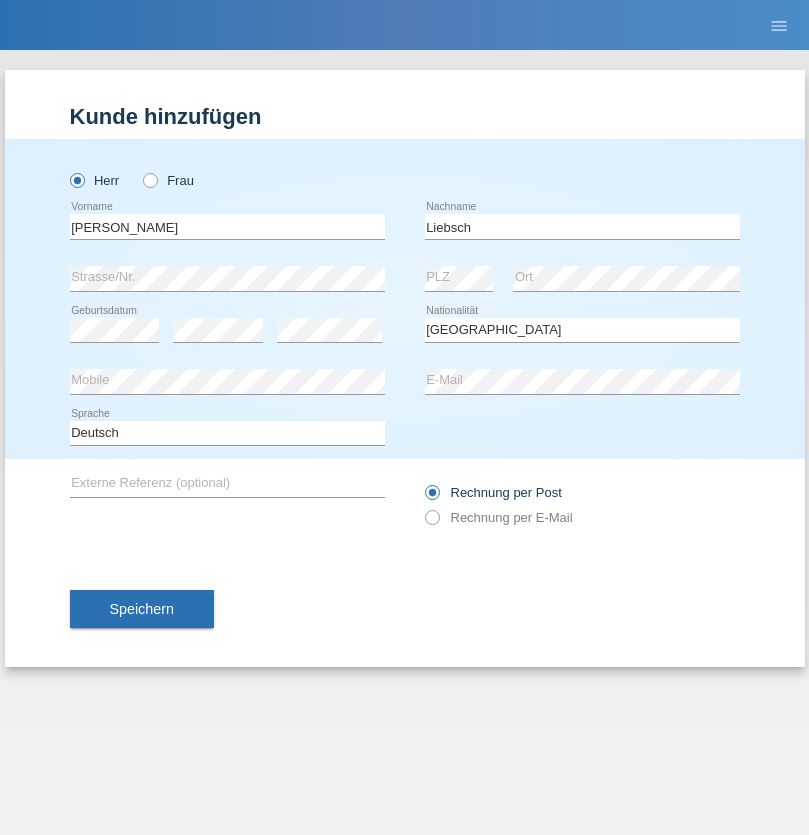 select on "C" 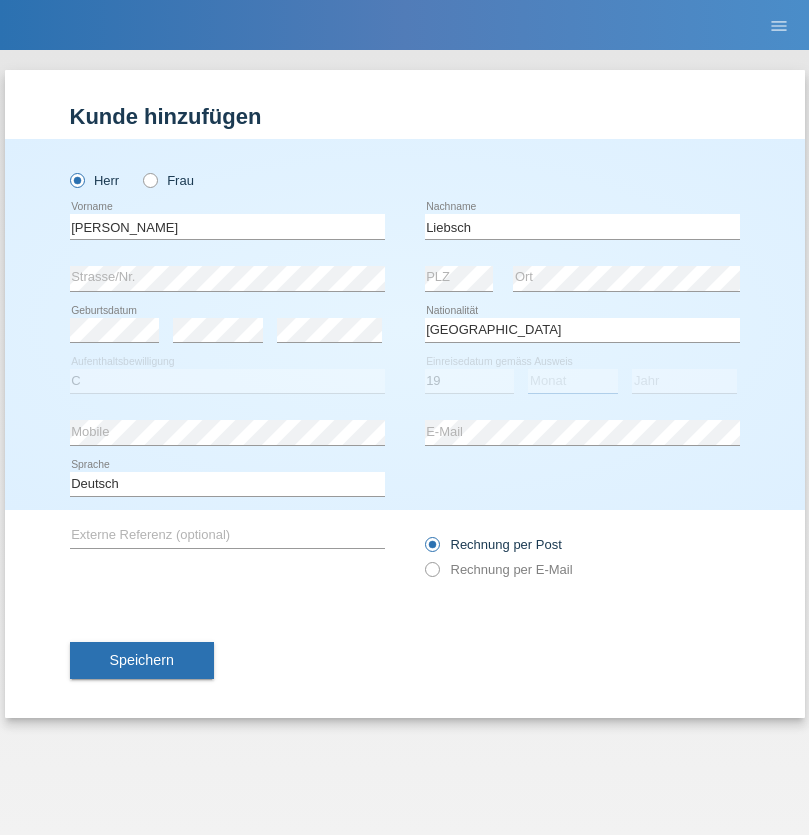 select on "07" 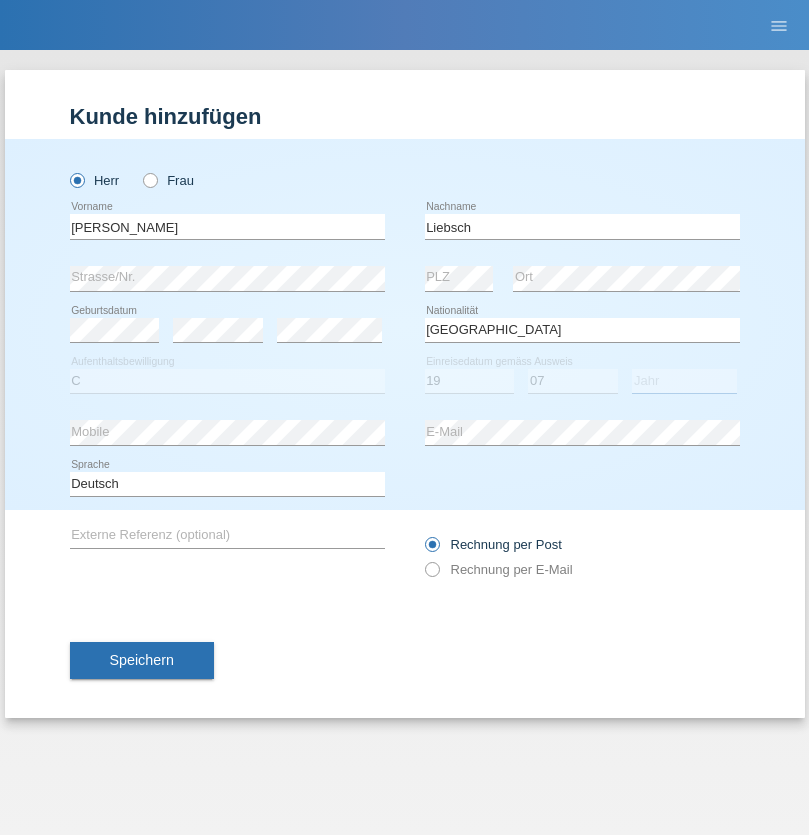select on "2021" 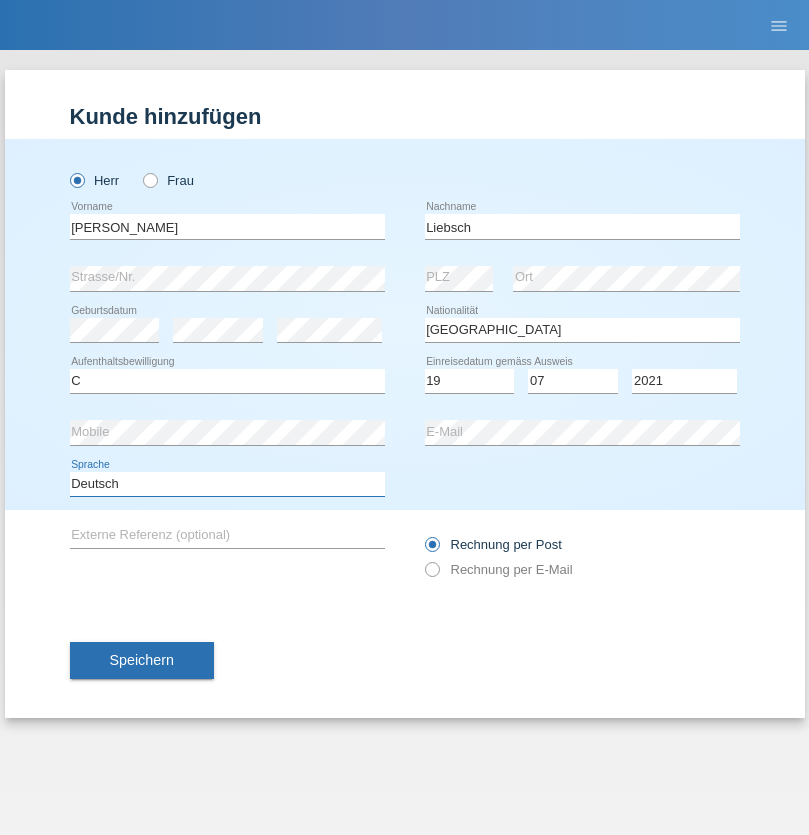 select on "en" 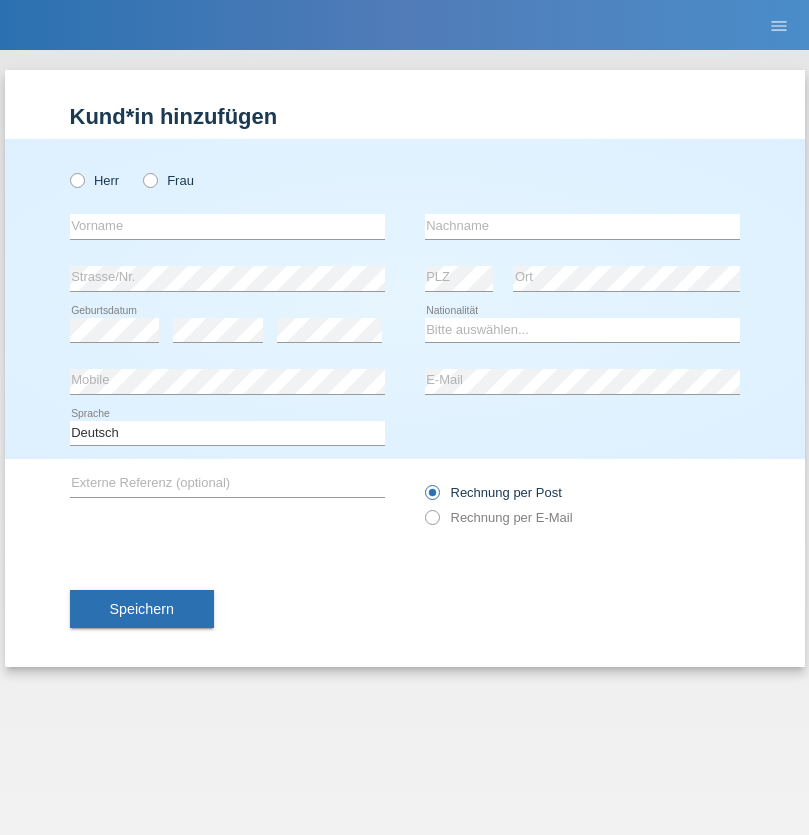 scroll, scrollTop: 0, scrollLeft: 0, axis: both 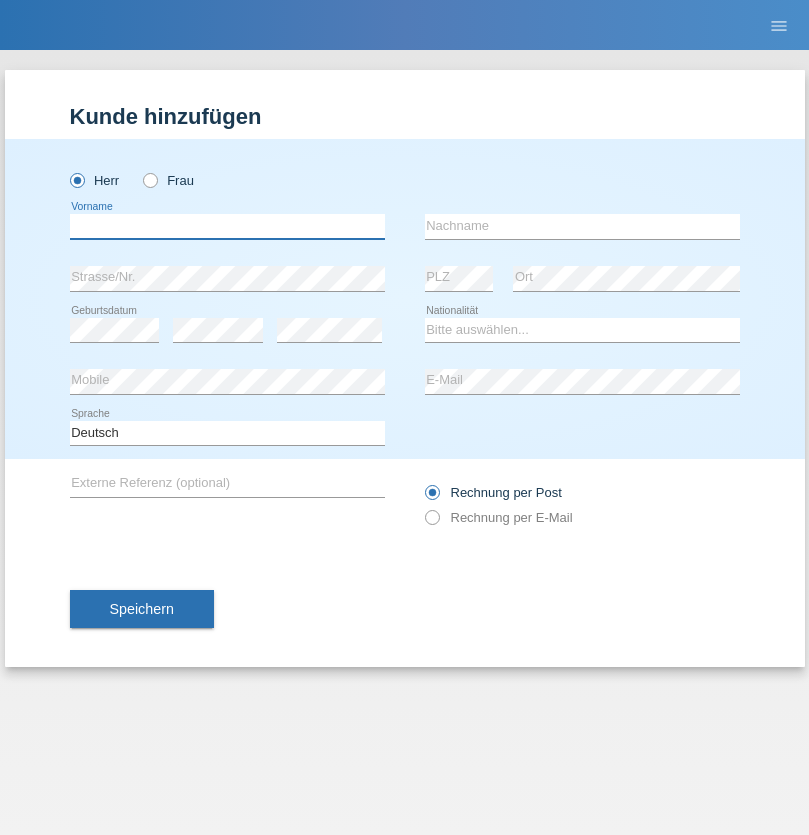 click at bounding box center (227, 226) 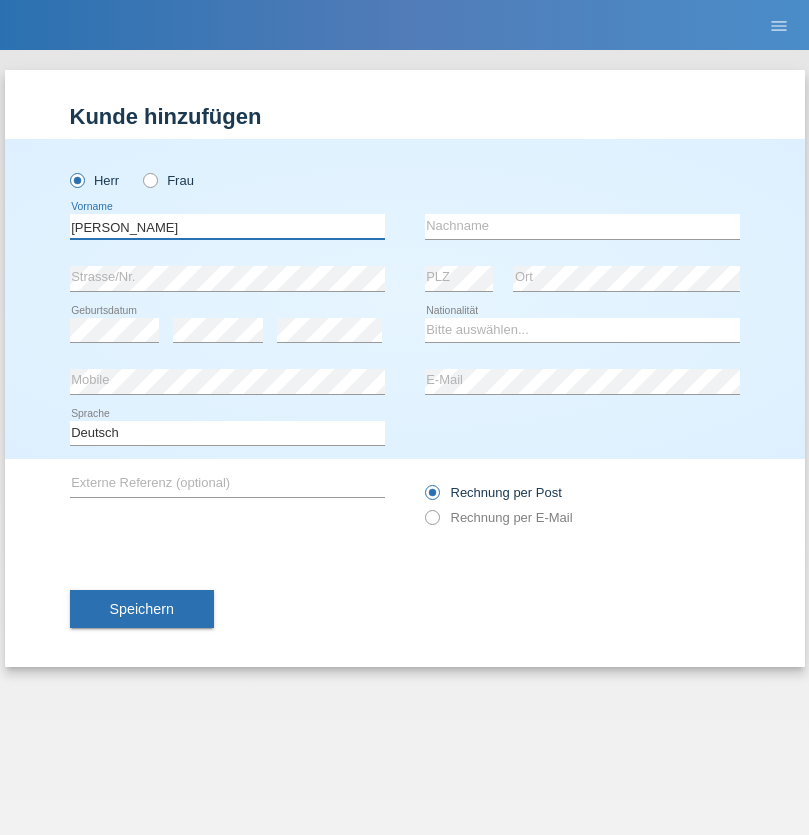 type on "[PERSON_NAME]" 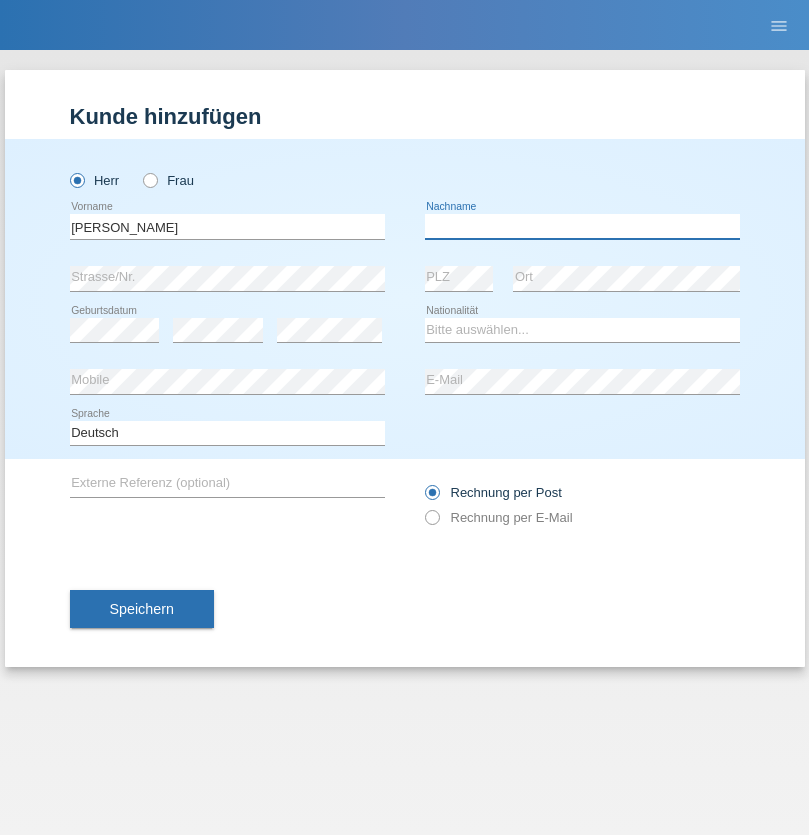 click at bounding box center (582, 226) 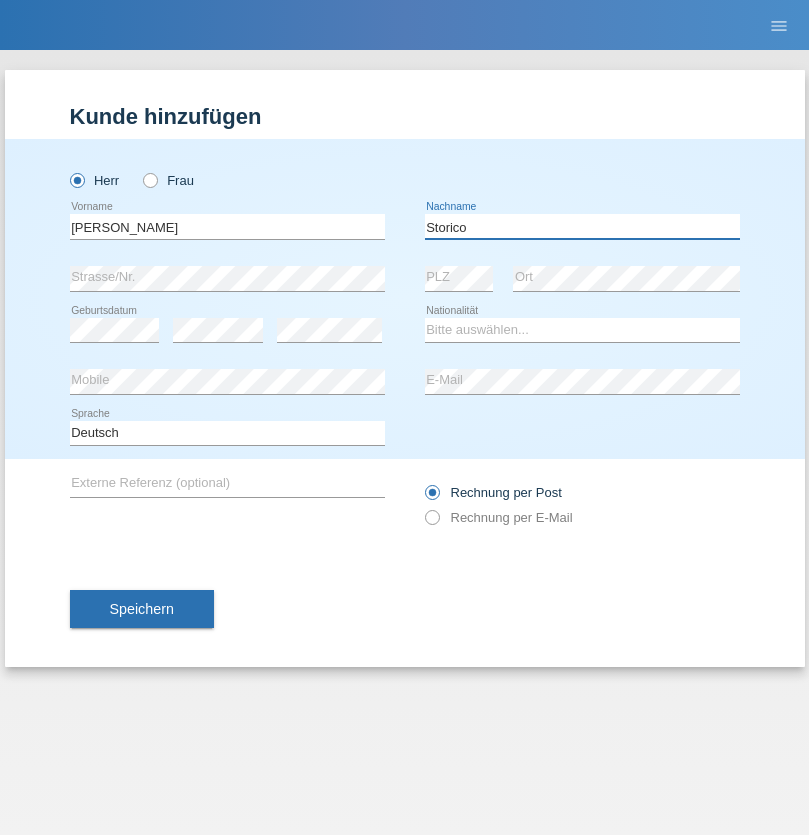 type on "Storico" 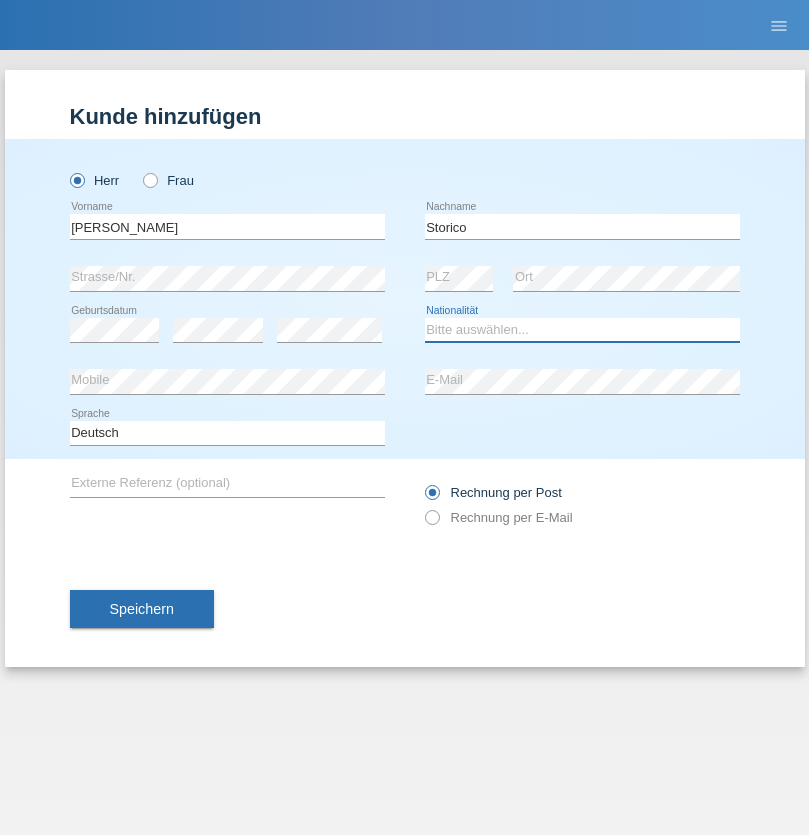 select on "IT" 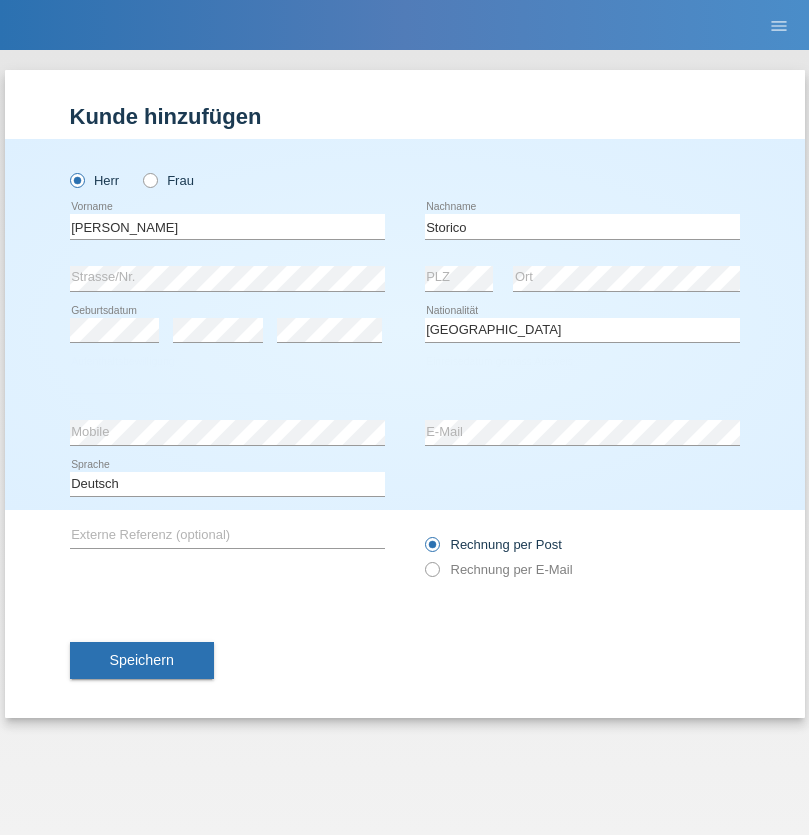 select on "C" 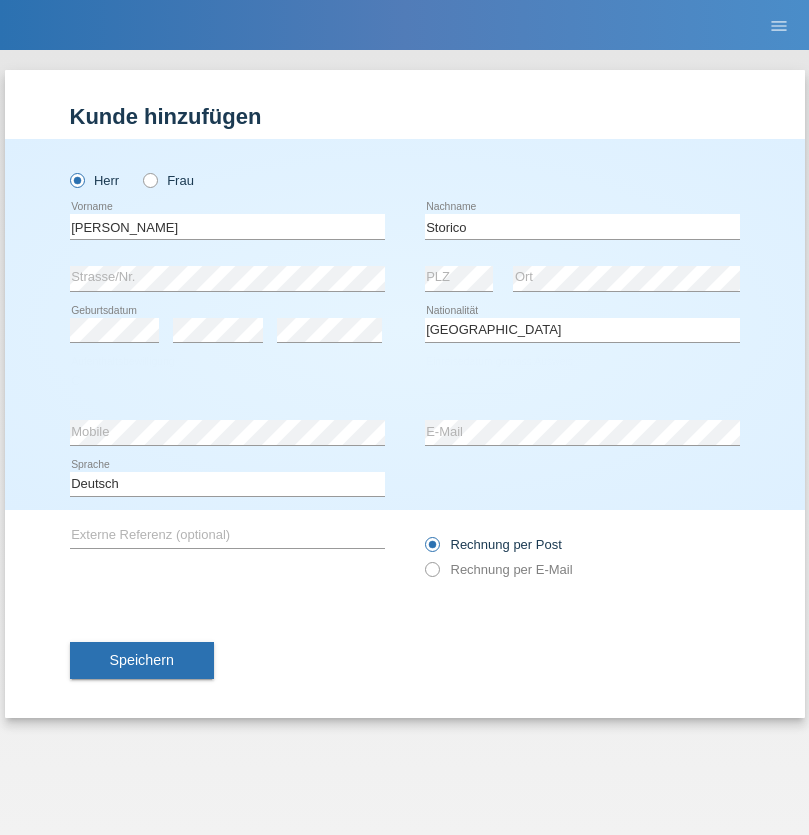 select on "19" 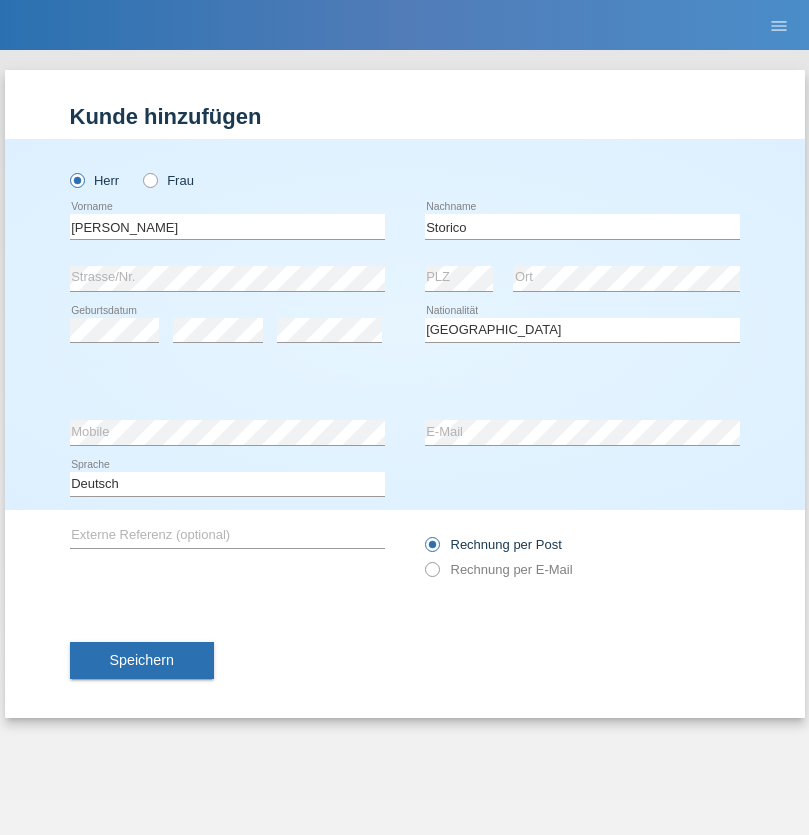 select on "07" 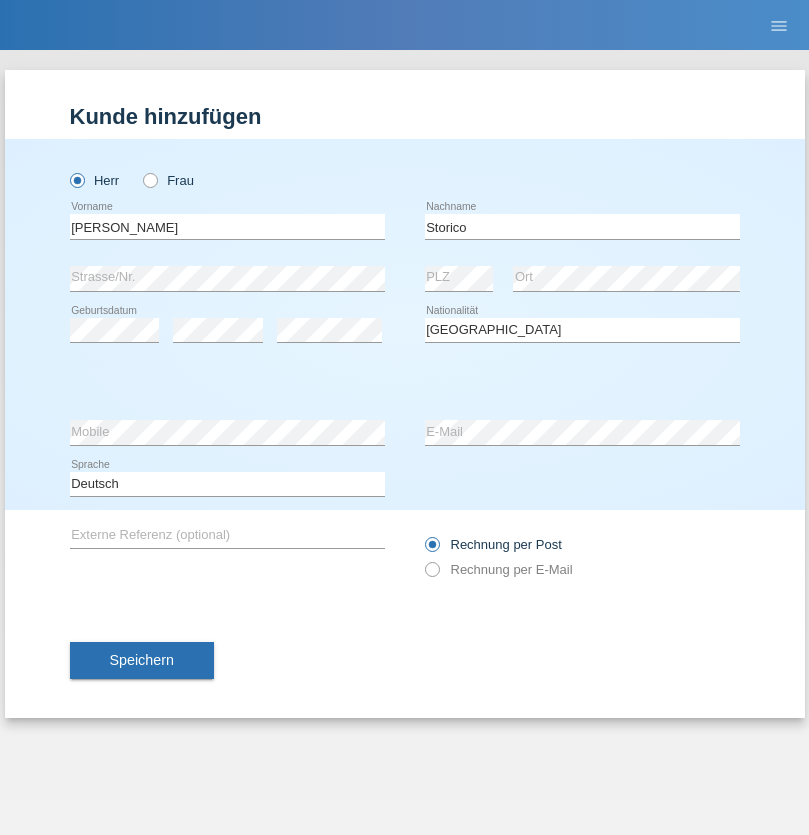 select on "2021" 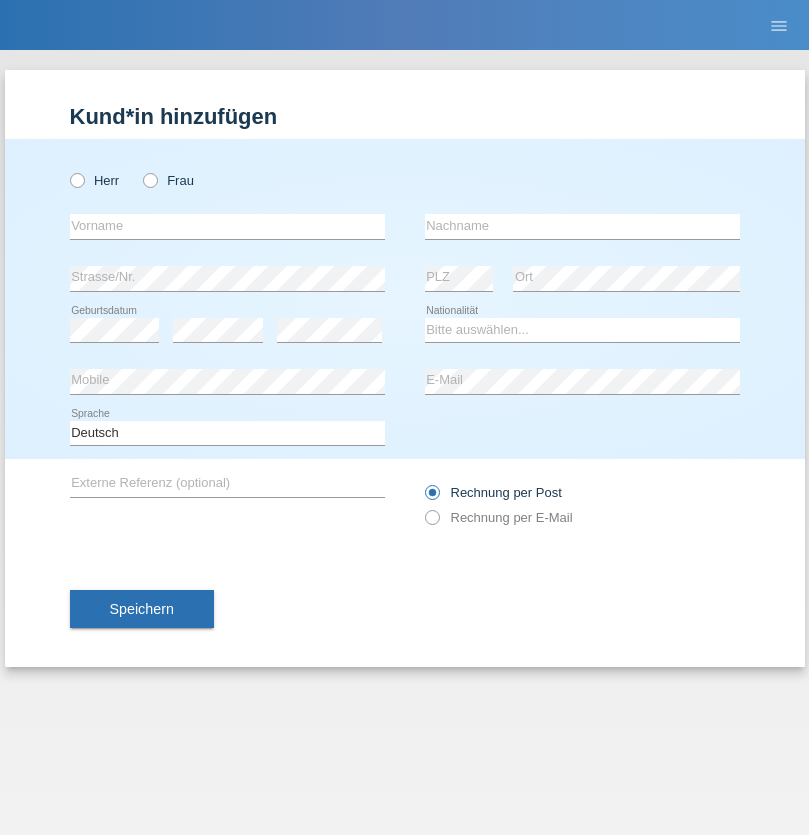 scroll, scrollTop: 0, scrollLeft: 0, axis: both 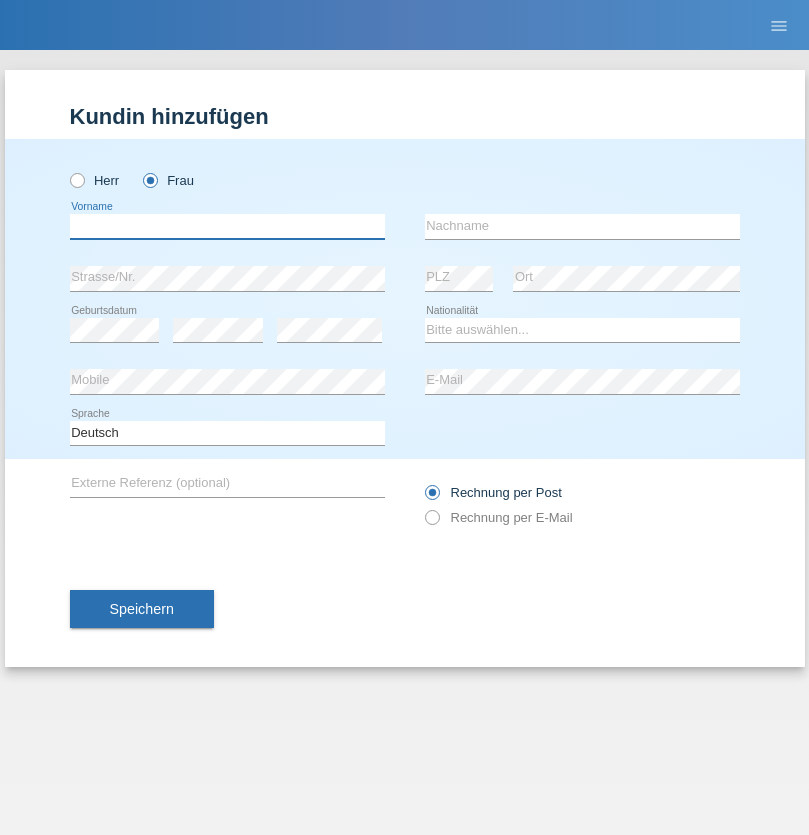 click at bounding box center (227, 226) 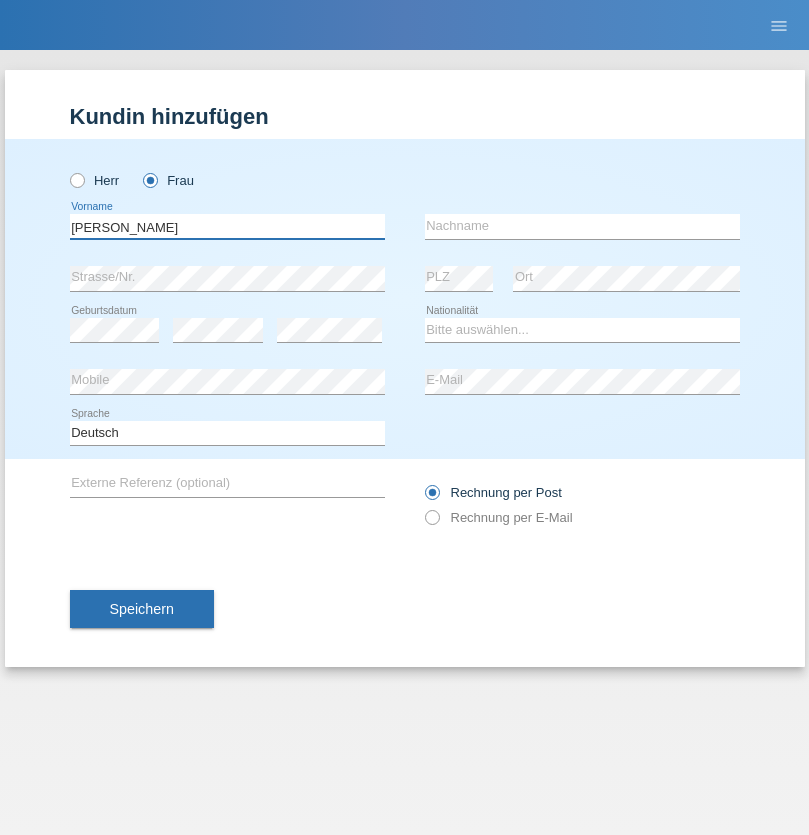 type on "[PERSON_NAME]" 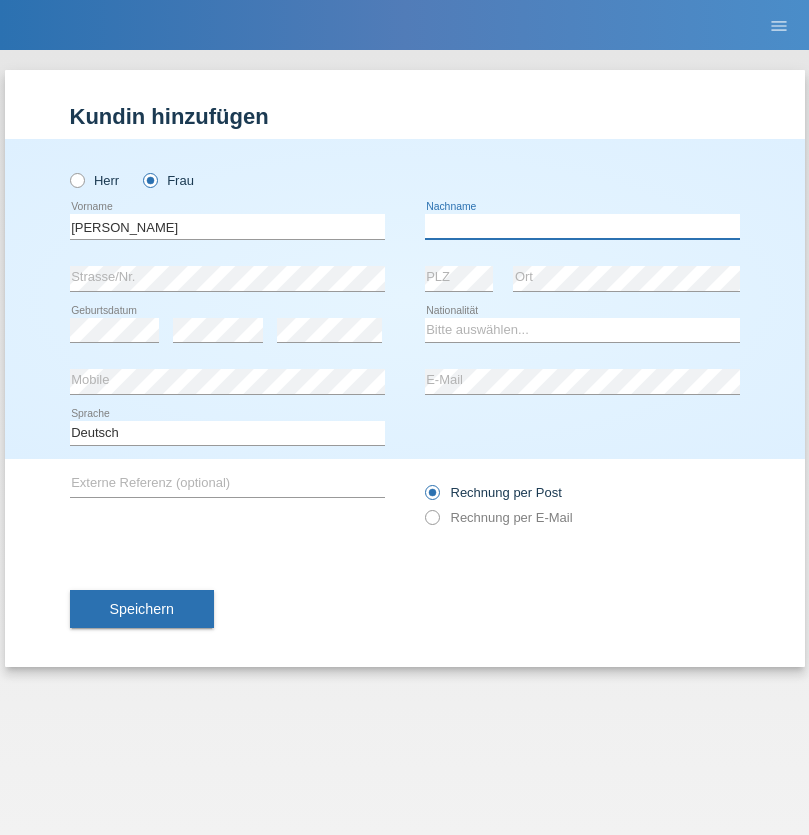 click at bounding box center [582, 226] 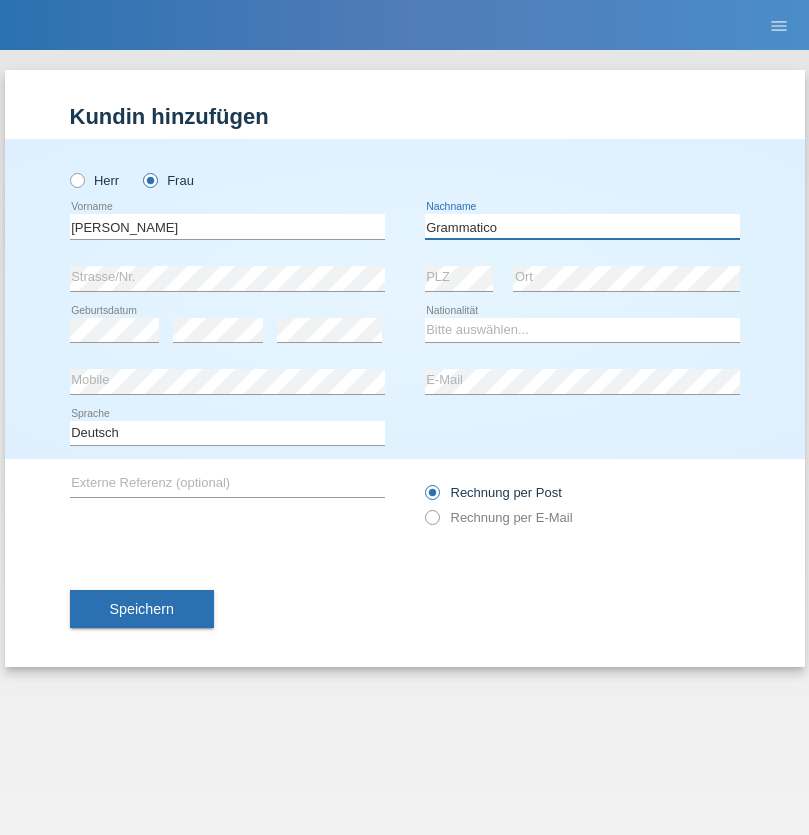 type on "Grammatico" 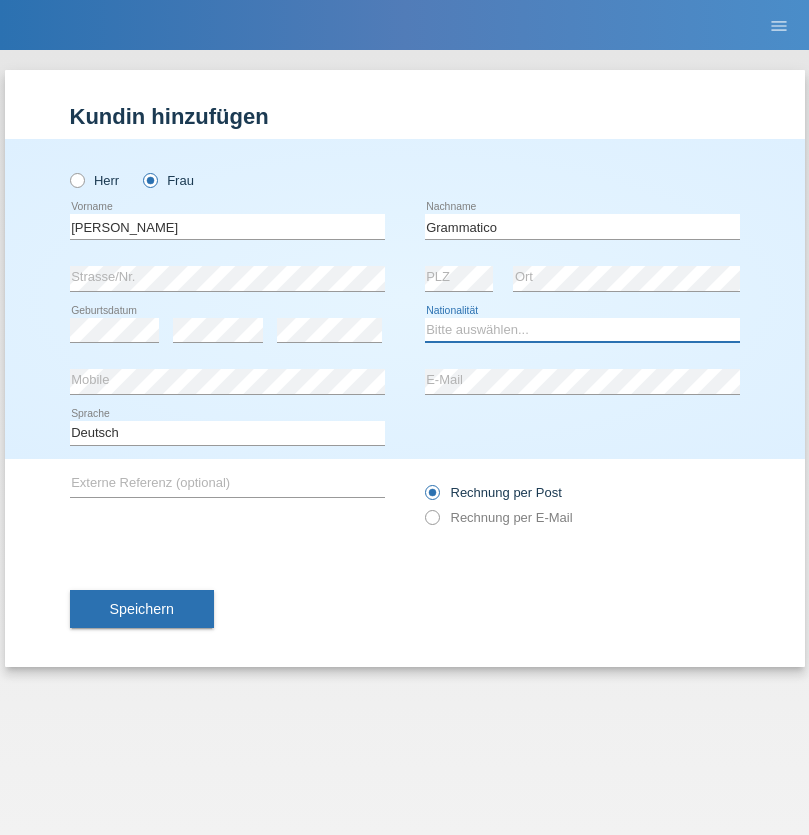 select on "CH" 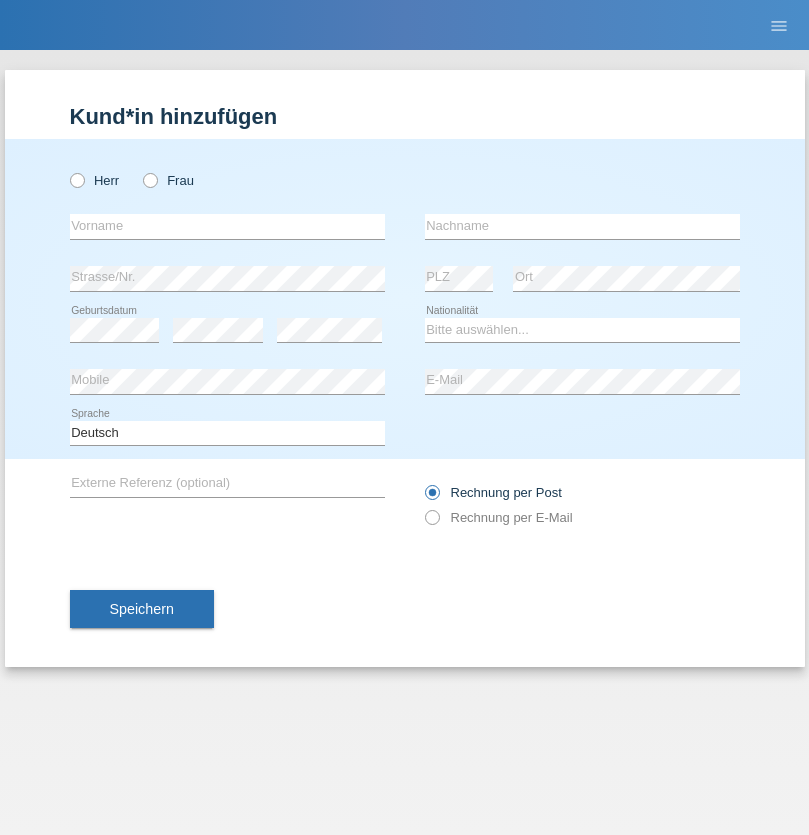 scroll, scrollTop: 0, scrollLeft: 0, axis: both 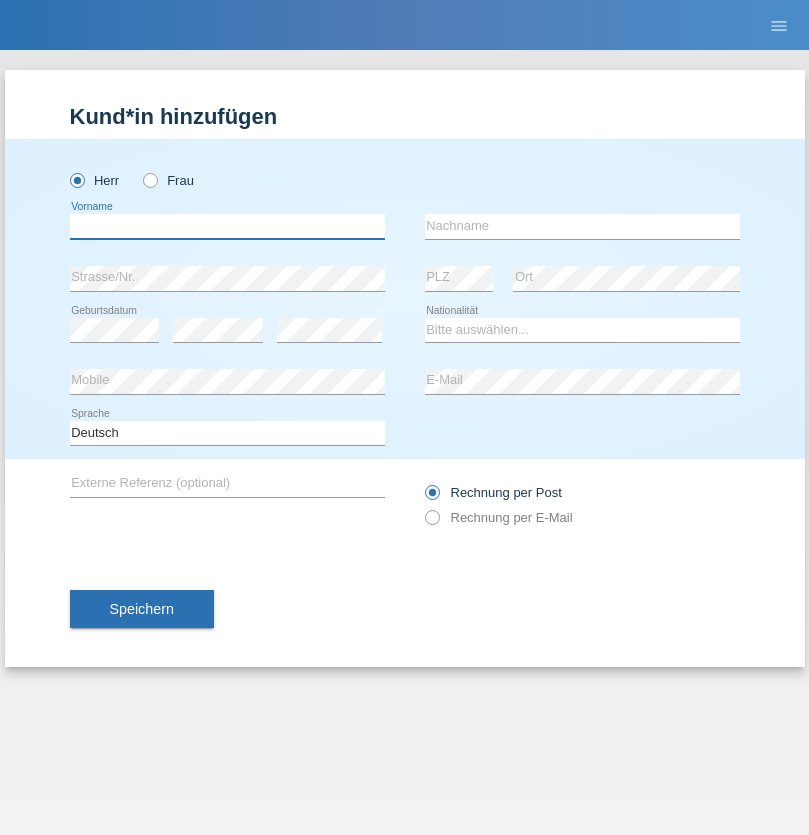 click at bounding box center [227, 226] 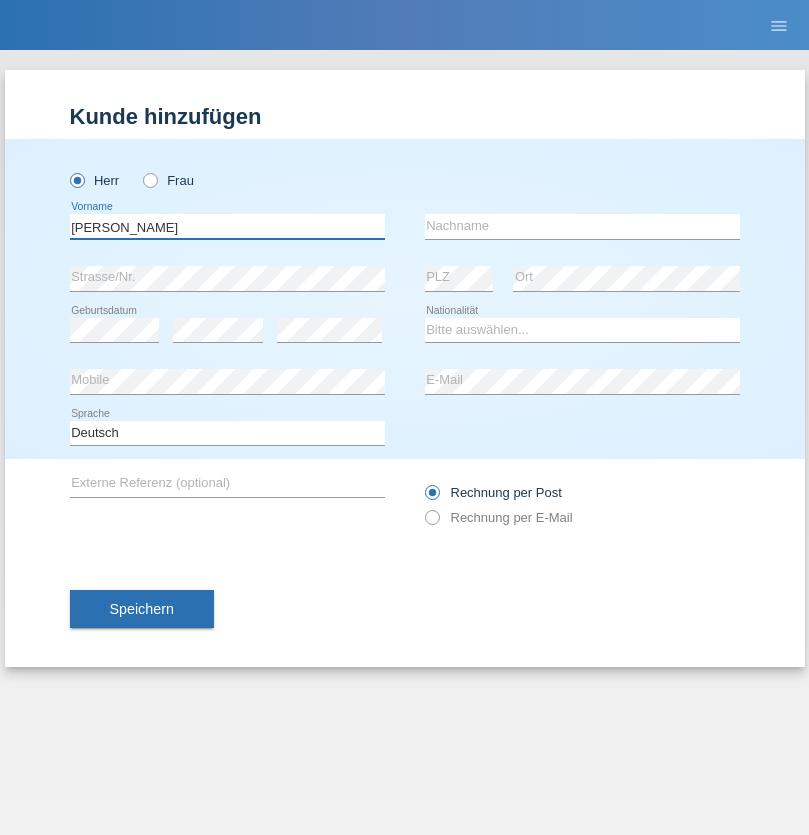 type on "Ivo" 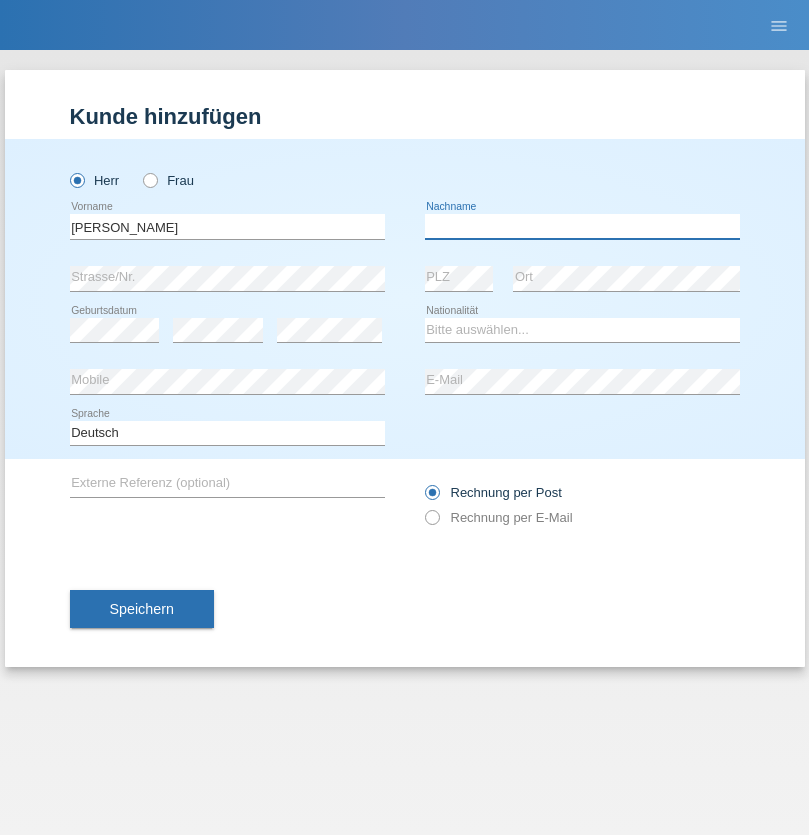 click at bounding box center [582, 226] 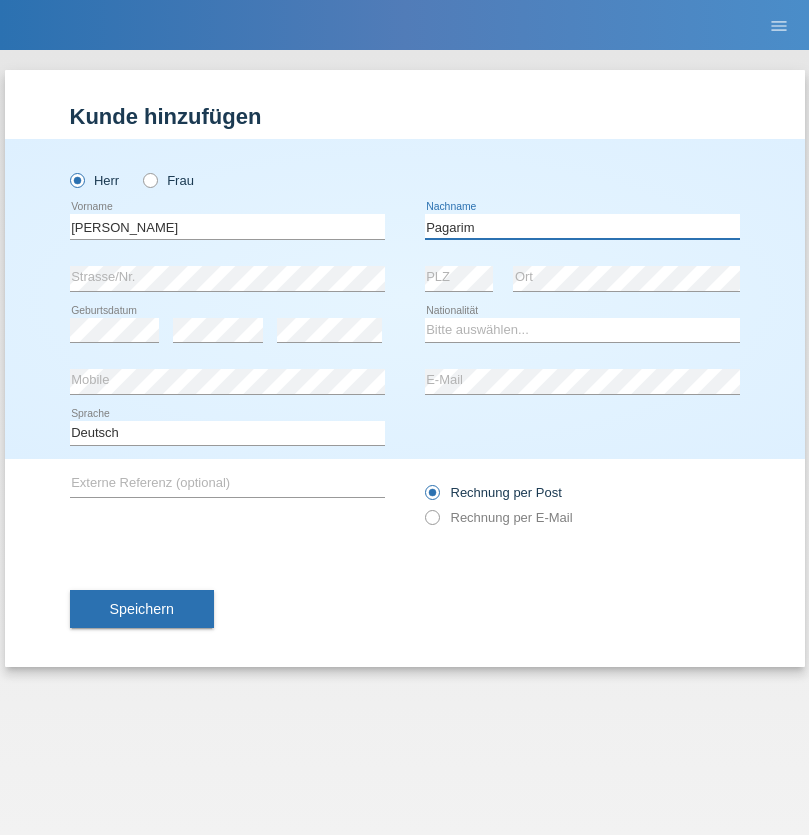 type on "Pagarim" 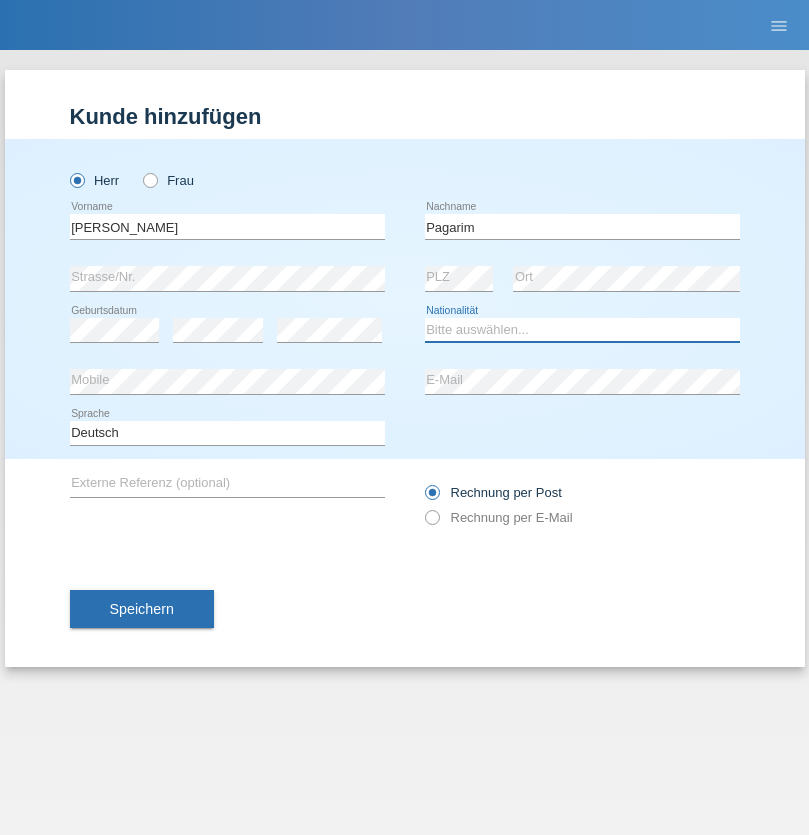 select on "CH" 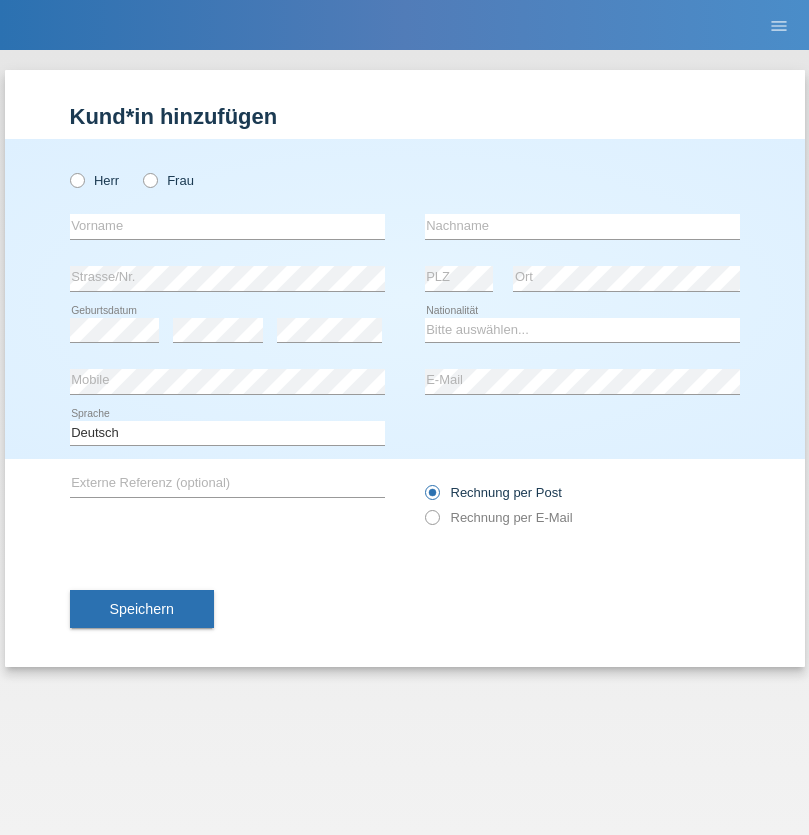 scroll, scrollTop: 0, scrollLeft: 0, axis: both 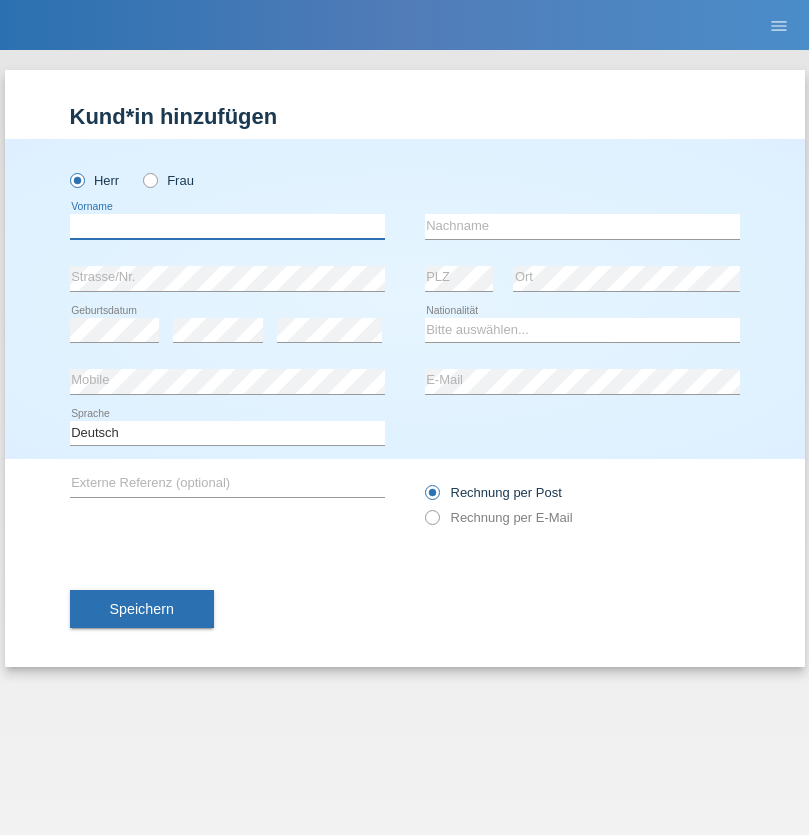 click at bounding box center [227, 226] 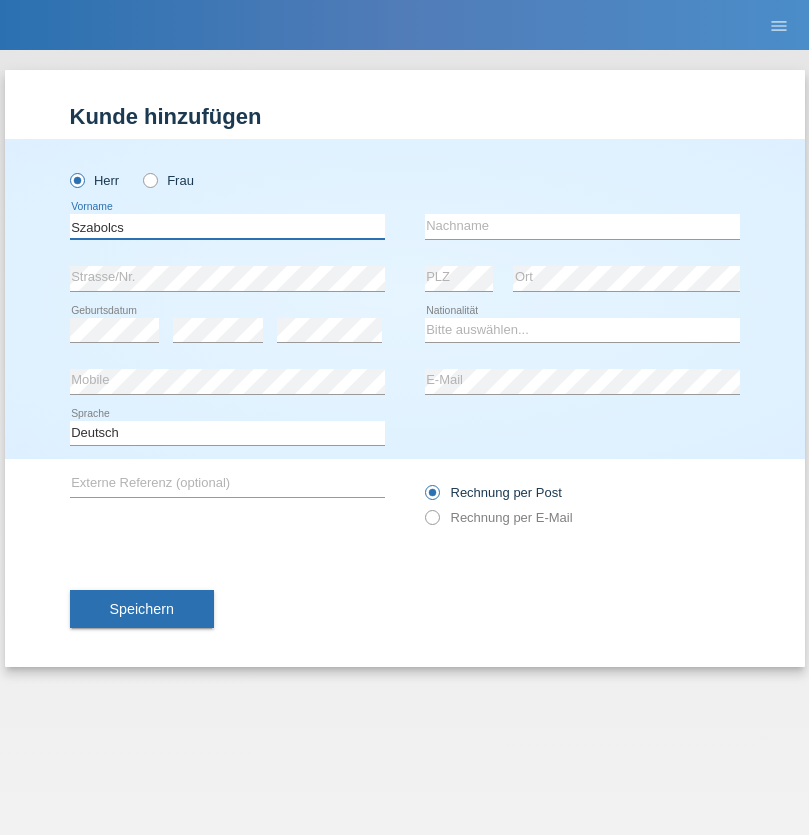 type on "Szabolcs" 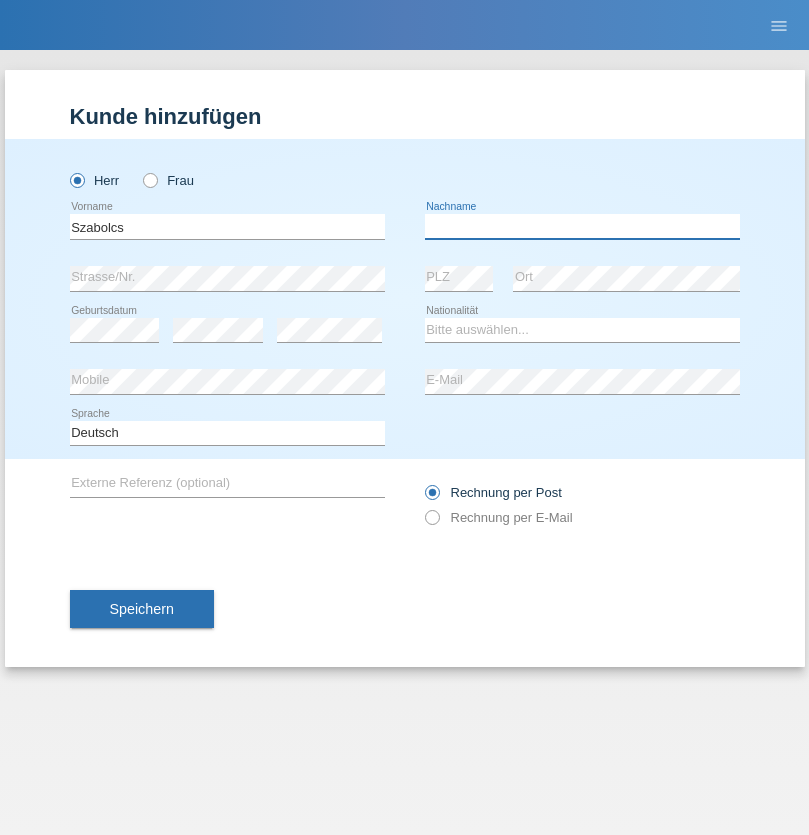 click at bounding box center [582, 226] 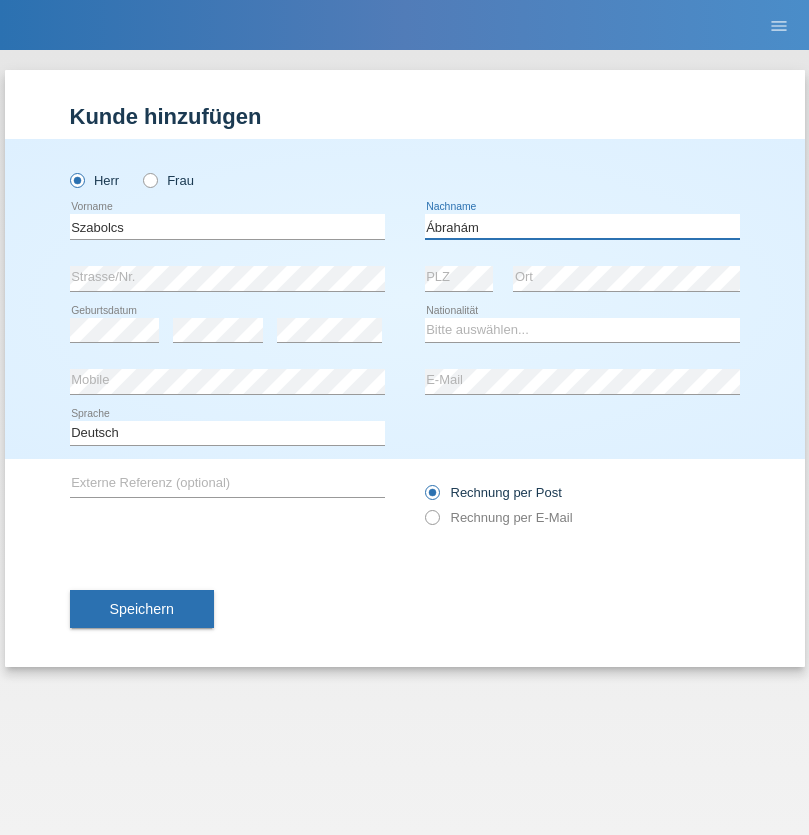 type on "Ábrahám" 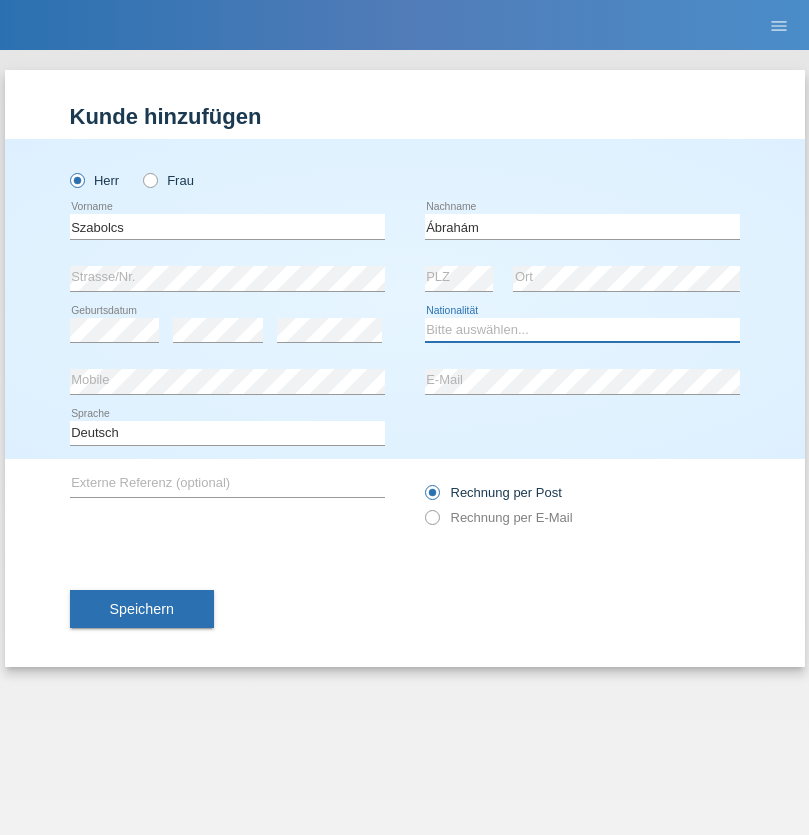select on "HU" 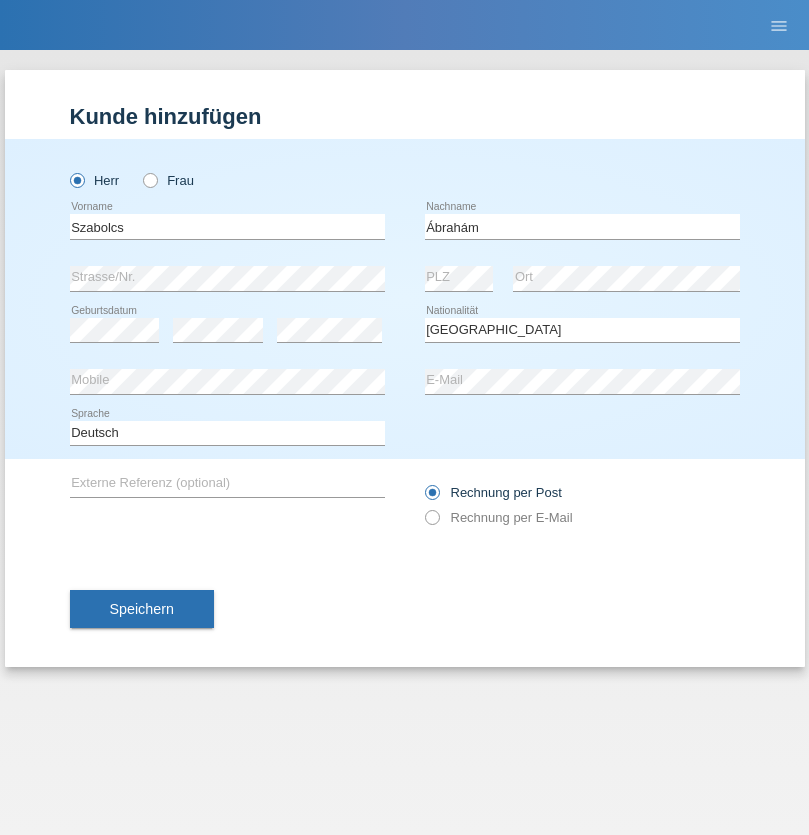 select on "C" 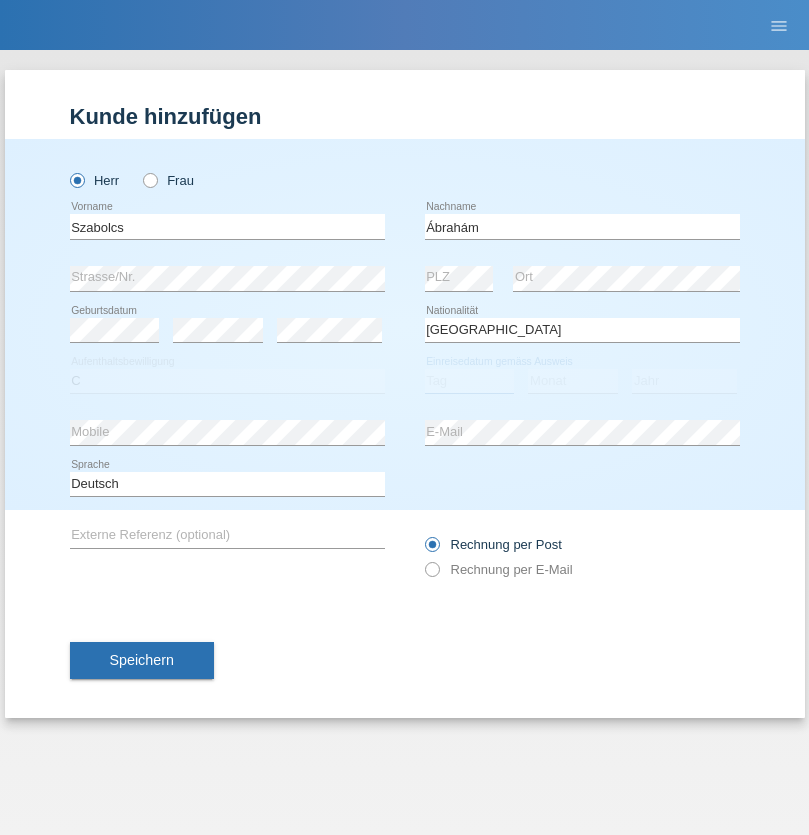 select on "09" 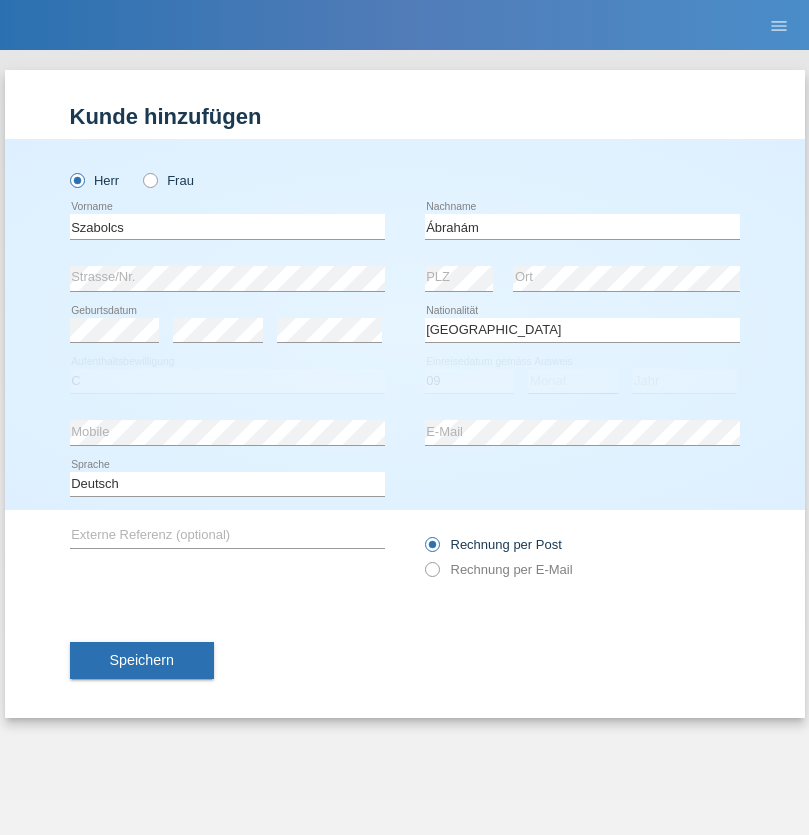 select on "12" 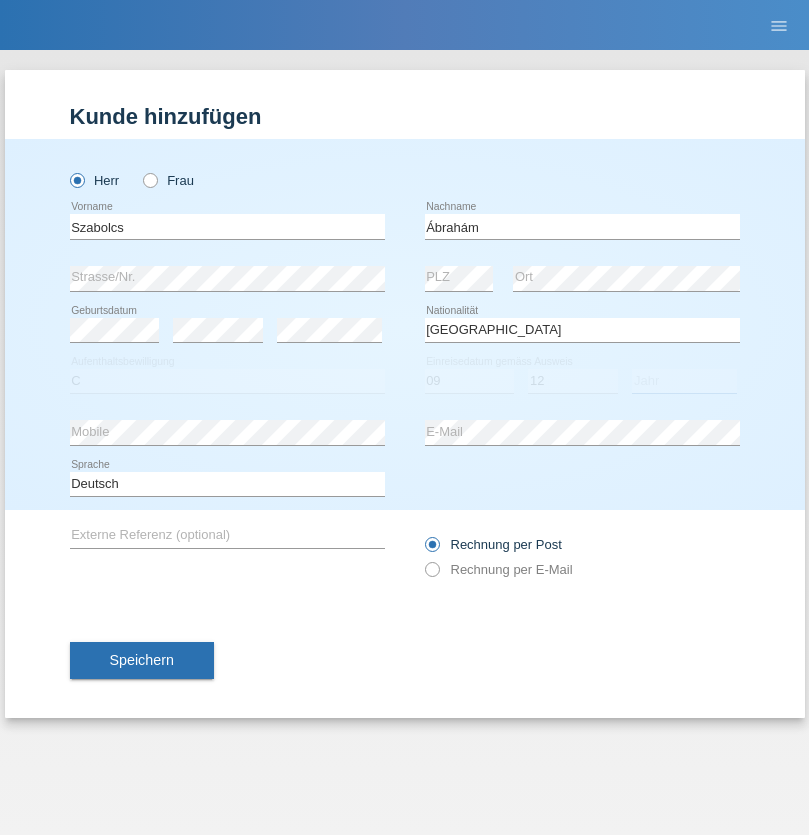 select on "2021" 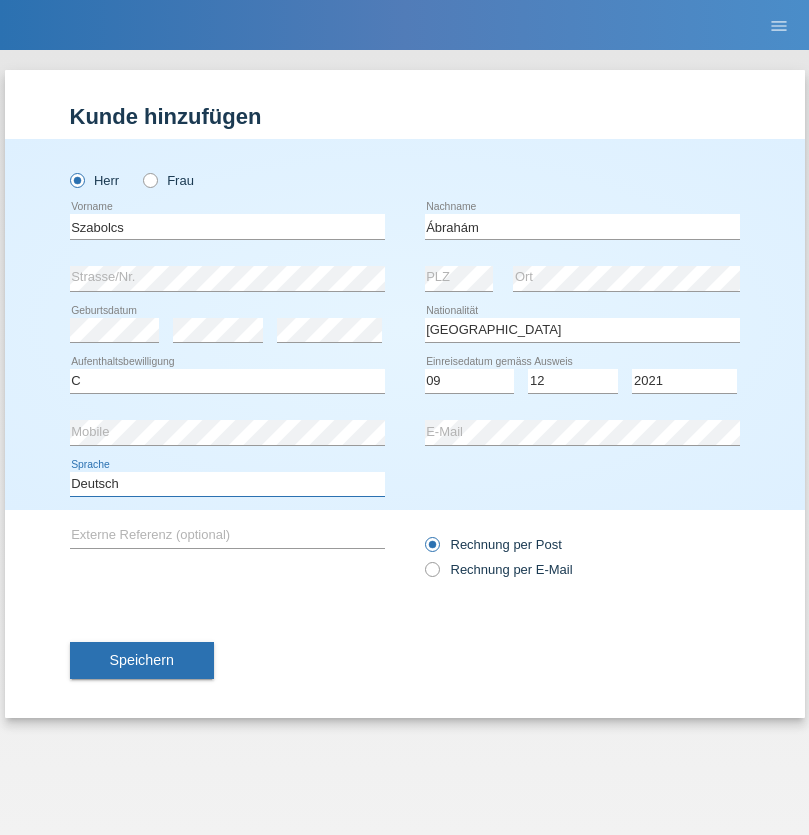 select on "en" 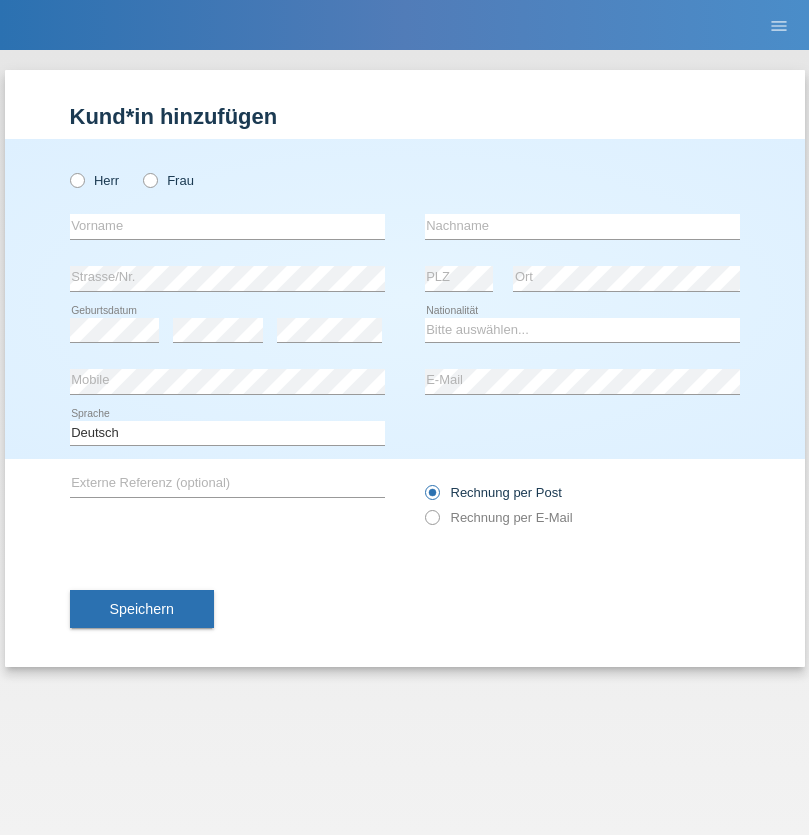 scroll, scrollTop: 0, scrollLeft: 0, axis: both 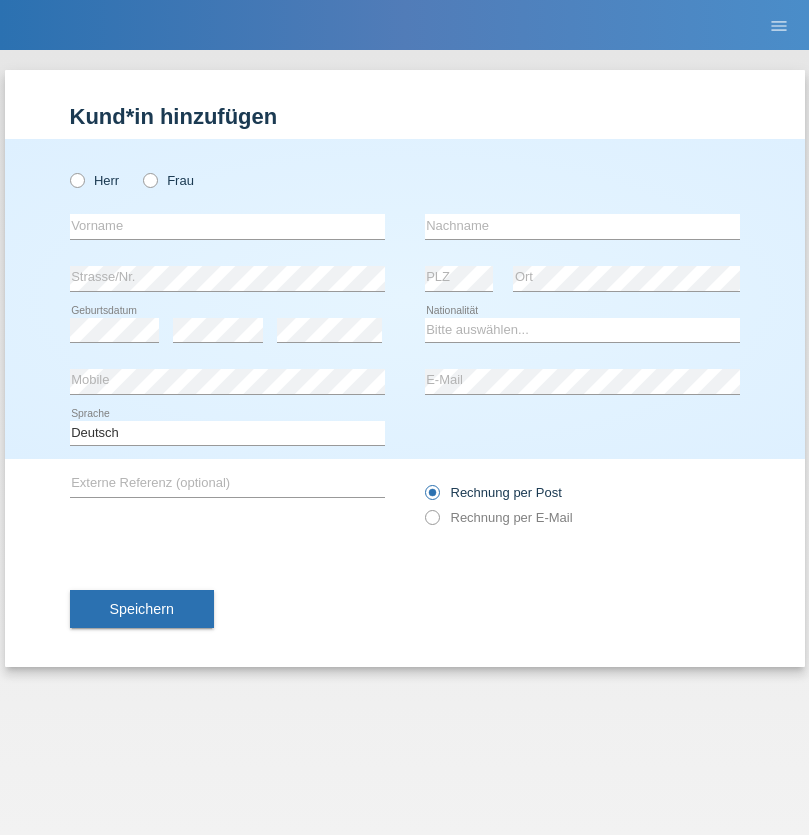 radio on "true" 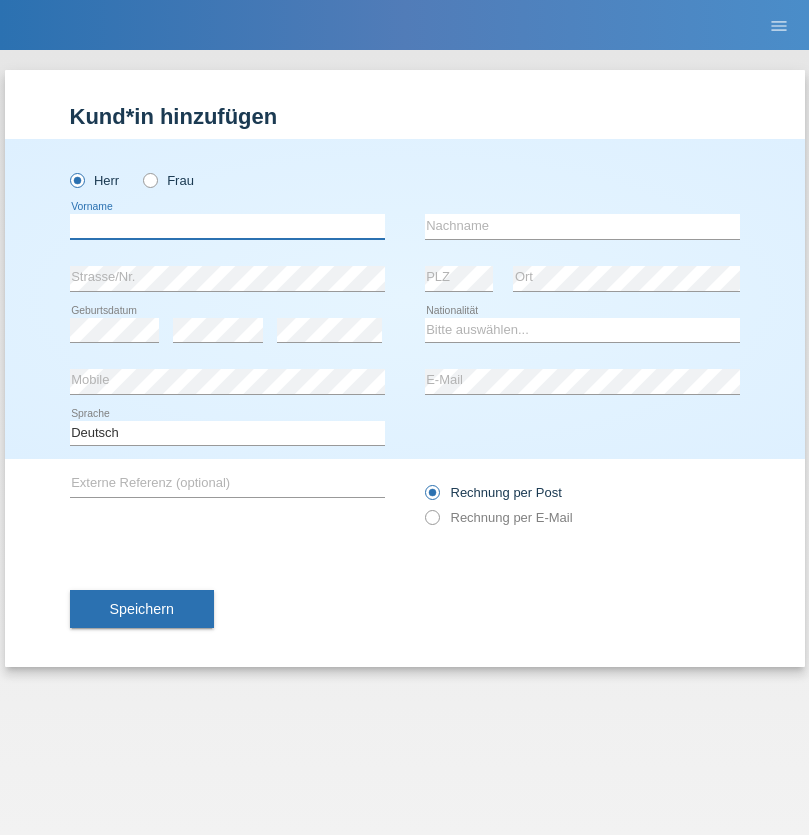 click at bounding box center (227, 226) 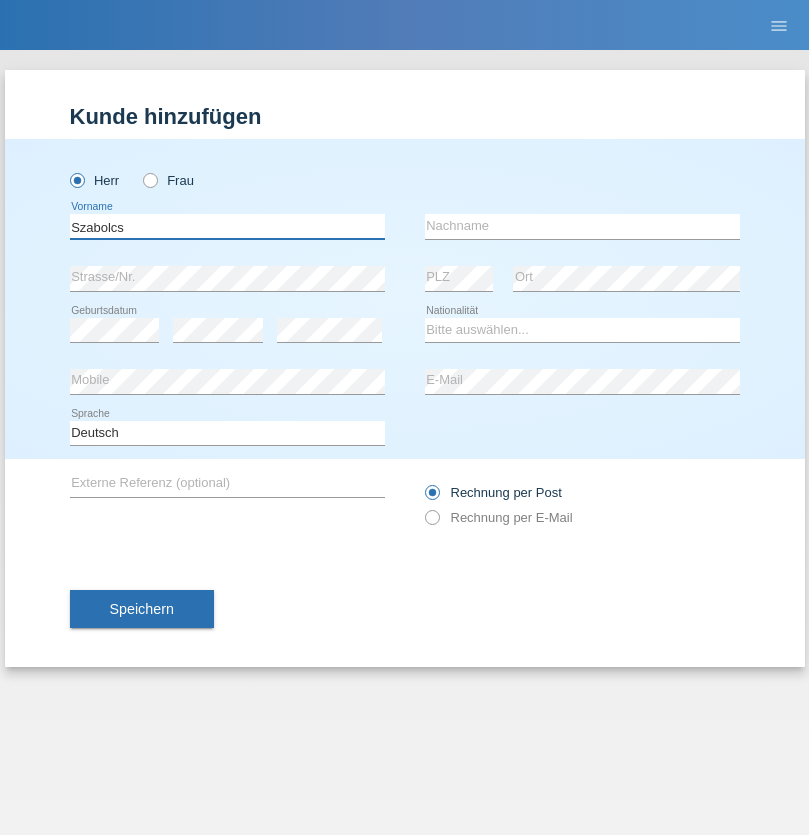 type on "Szabolcs" 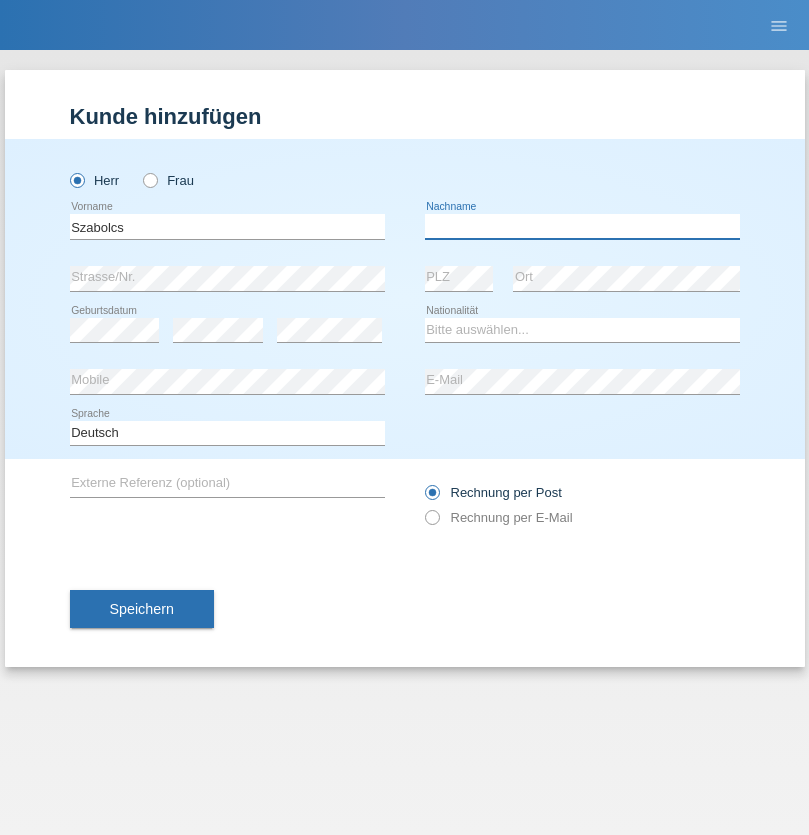 click at bounding box center (582, 226) 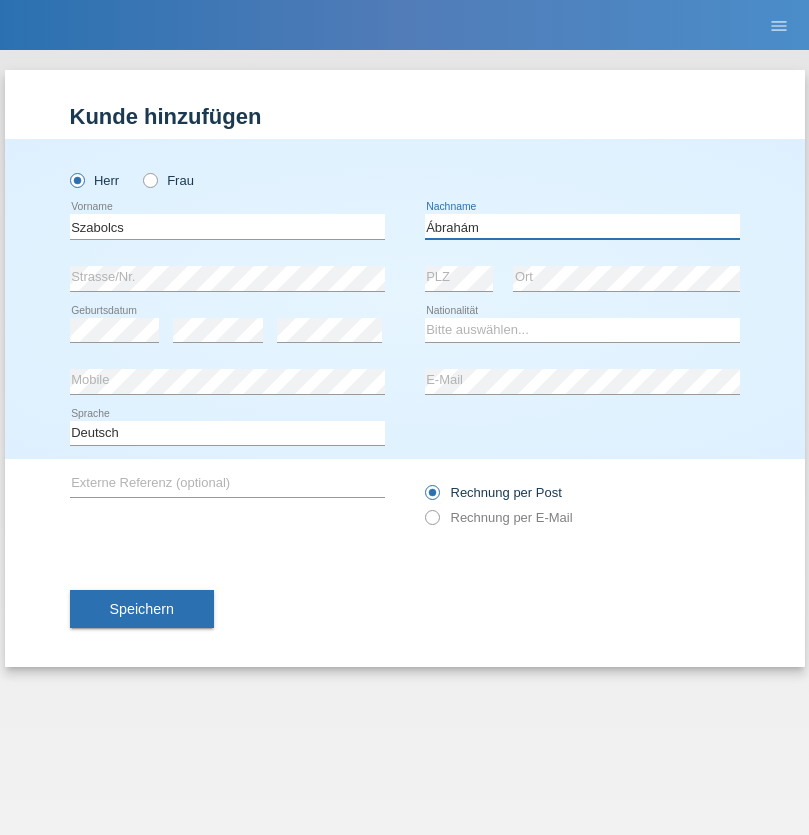 type on "Ábrahám" 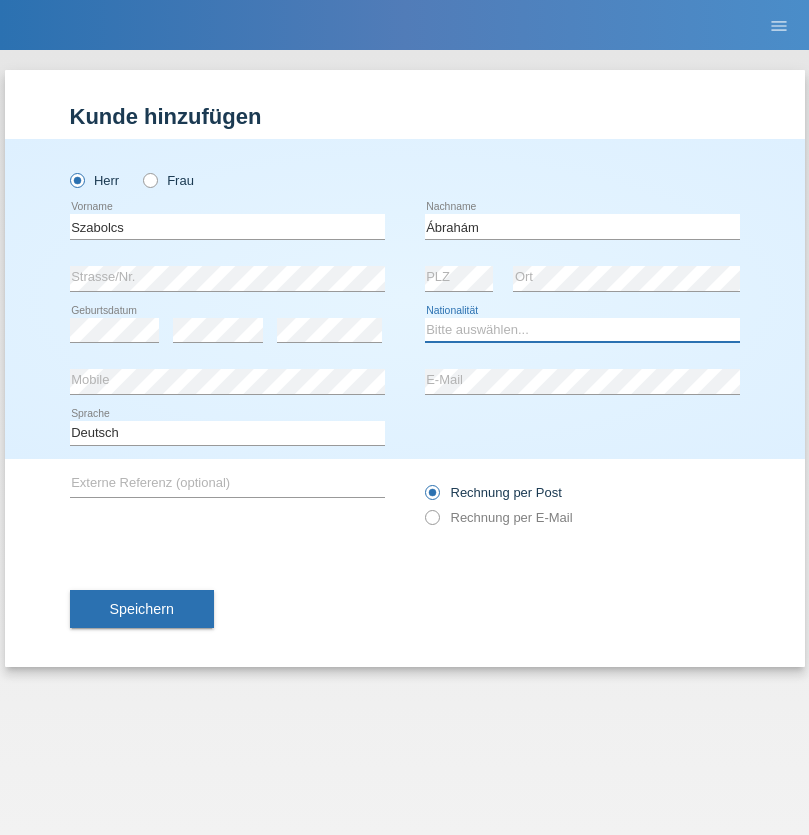 select on "HU" 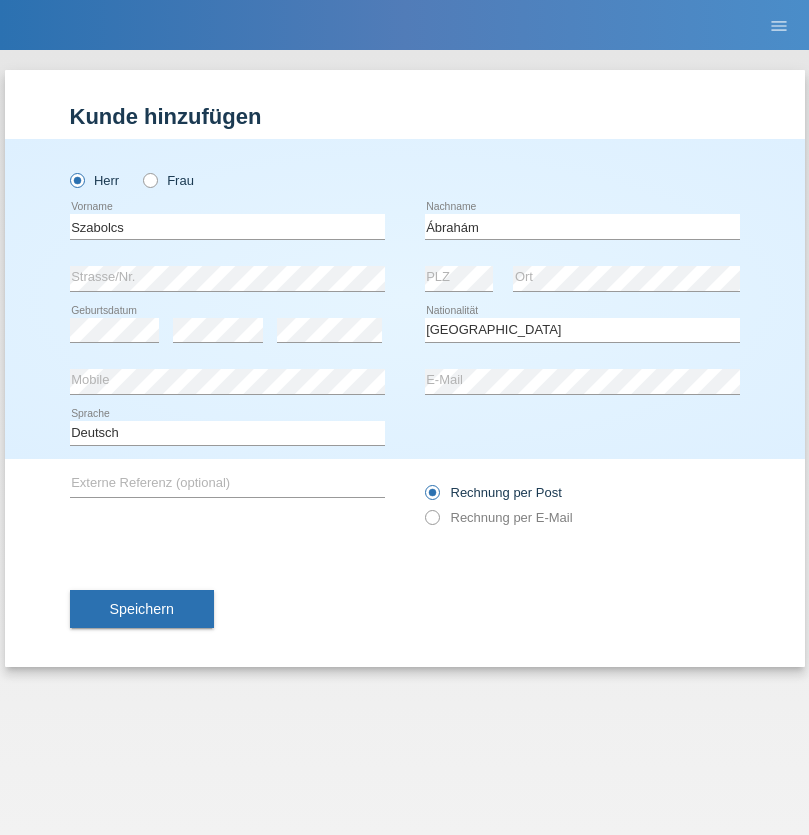 select on "C" 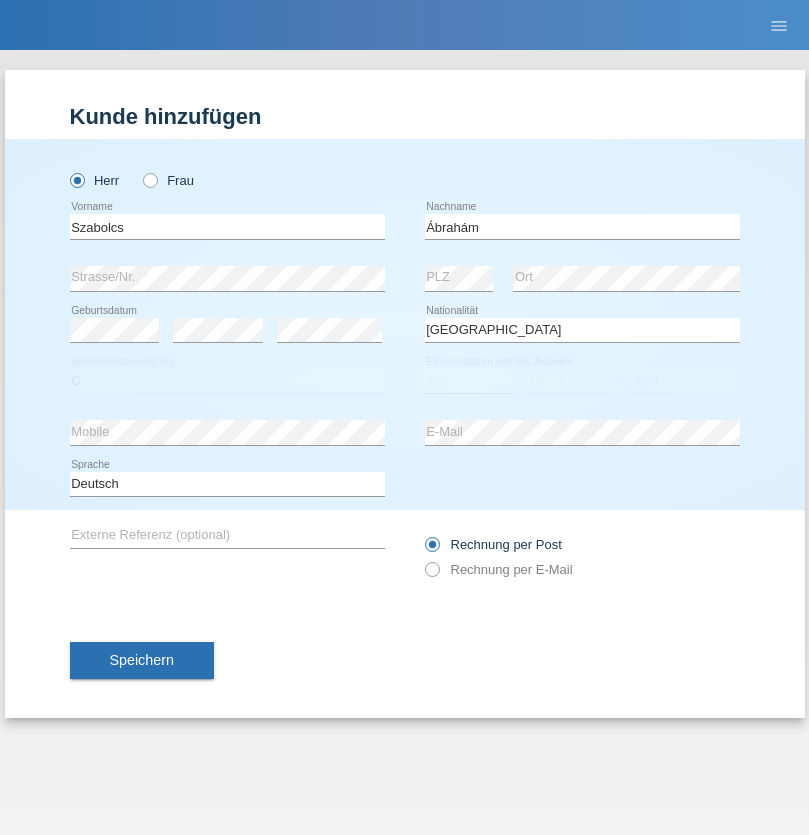 select on "09" 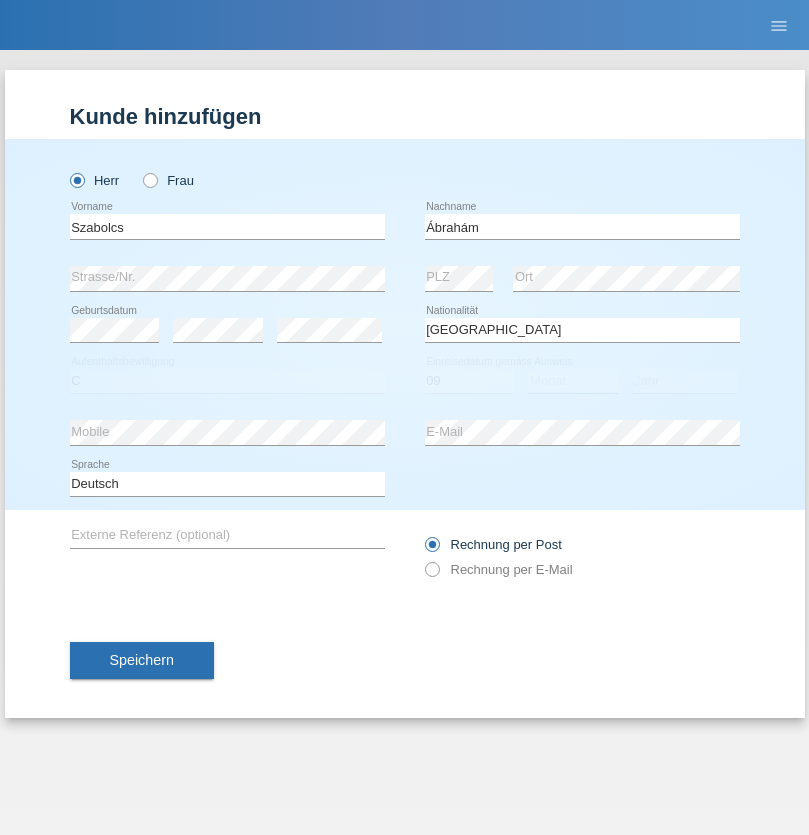 select on "12" 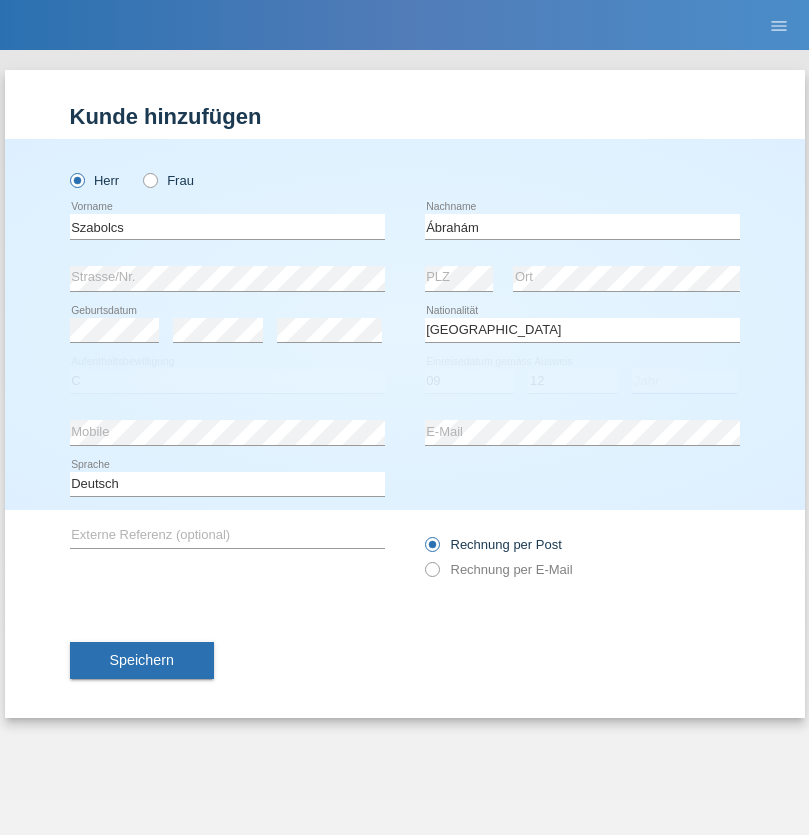 select on "2021" 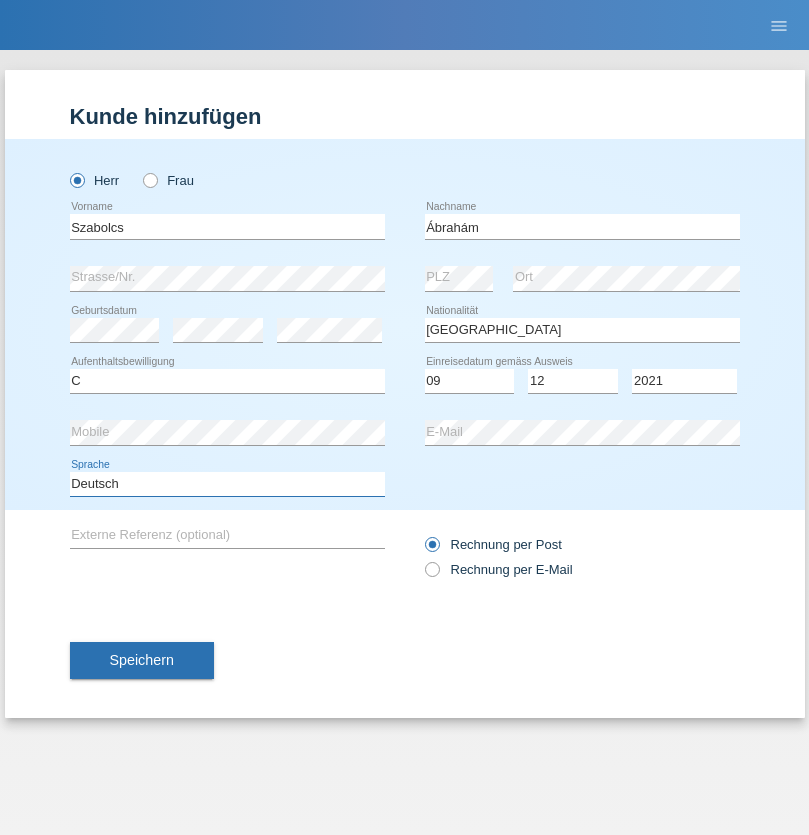 select on "en" 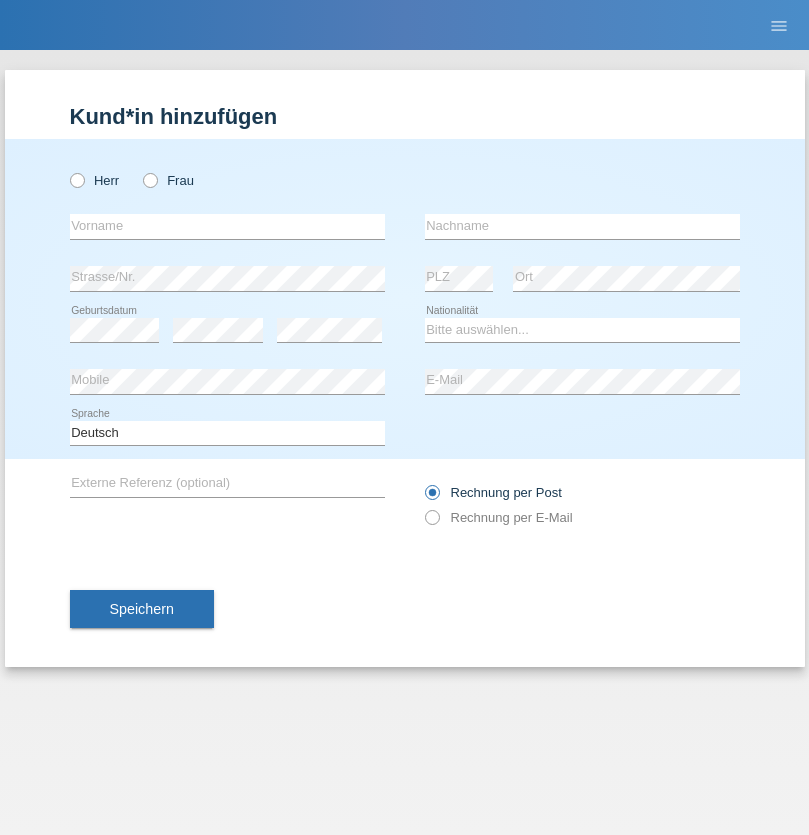 scroll, scrollTop: 0, scrollLeft: 0, axis: both 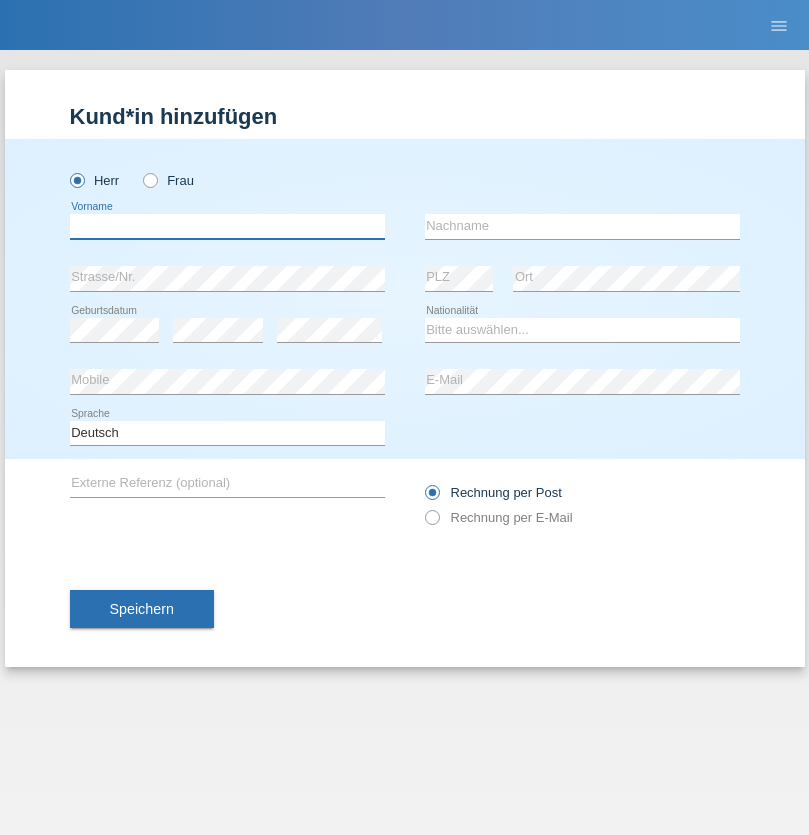 click at bounding box center [227, 226] 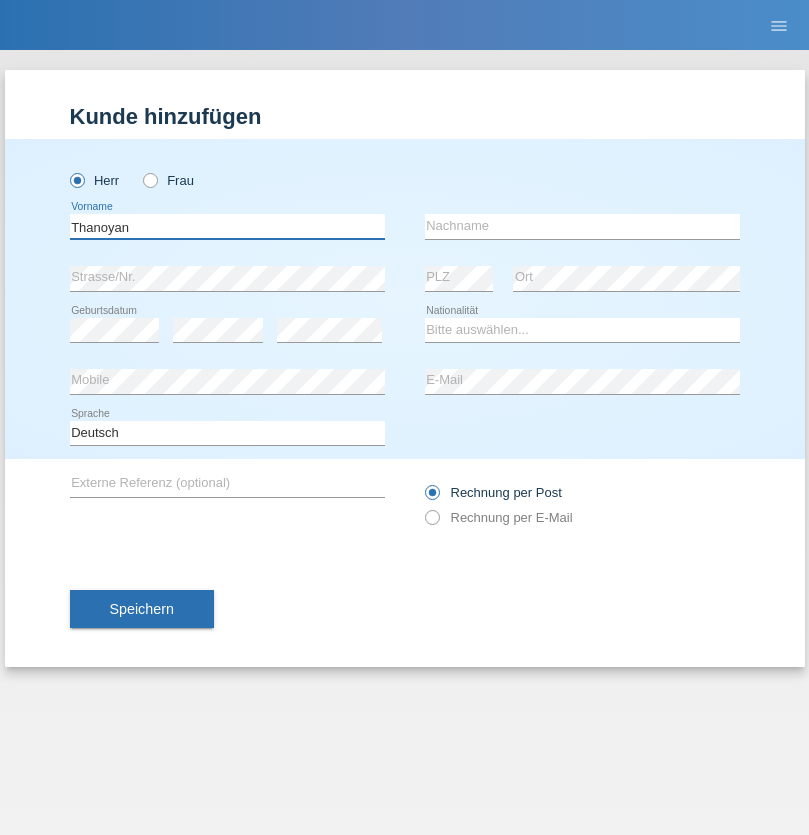 type on "Thanoyan" 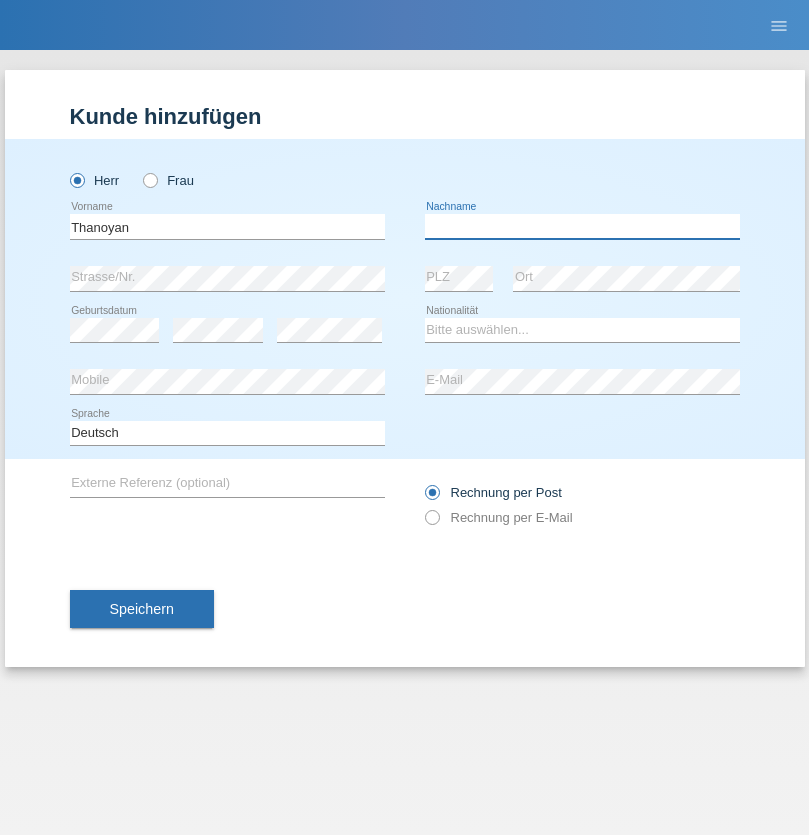 click at bounding box center [582, 226] 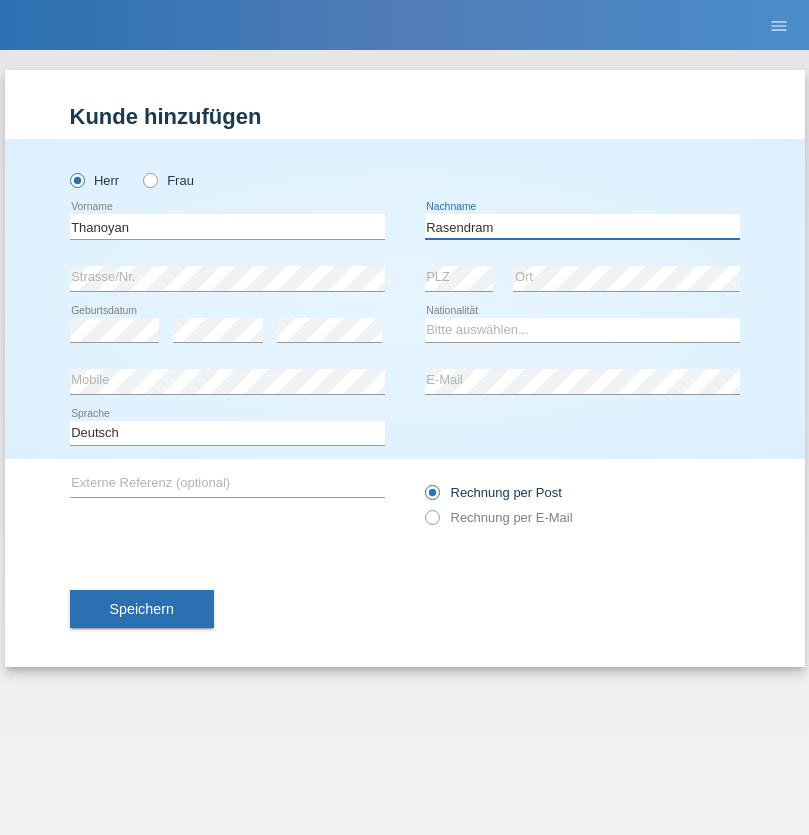 type on "Rasendram" 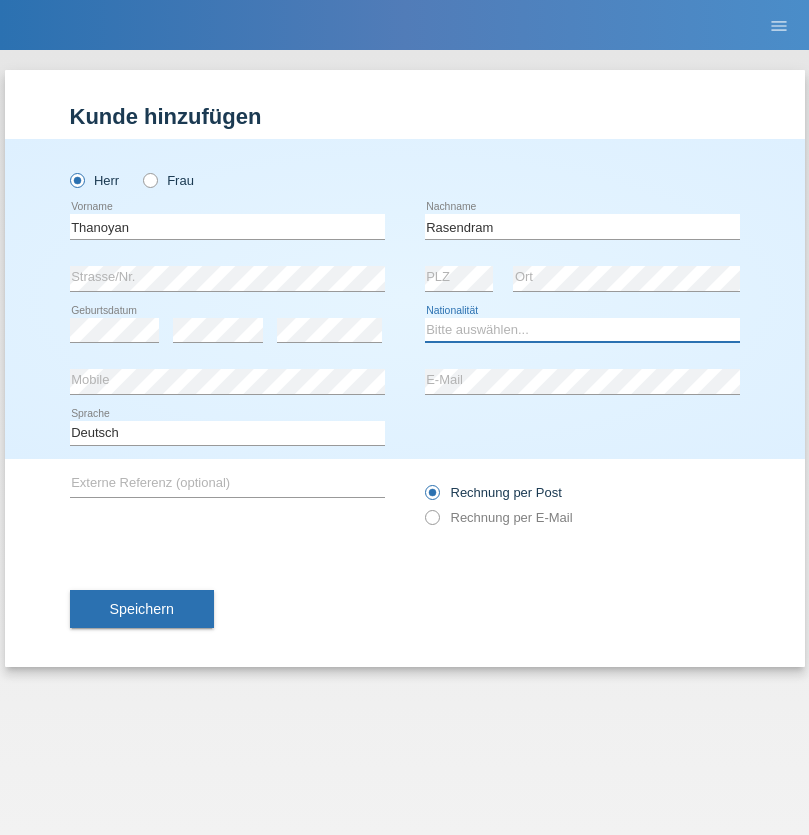 select on "LK" 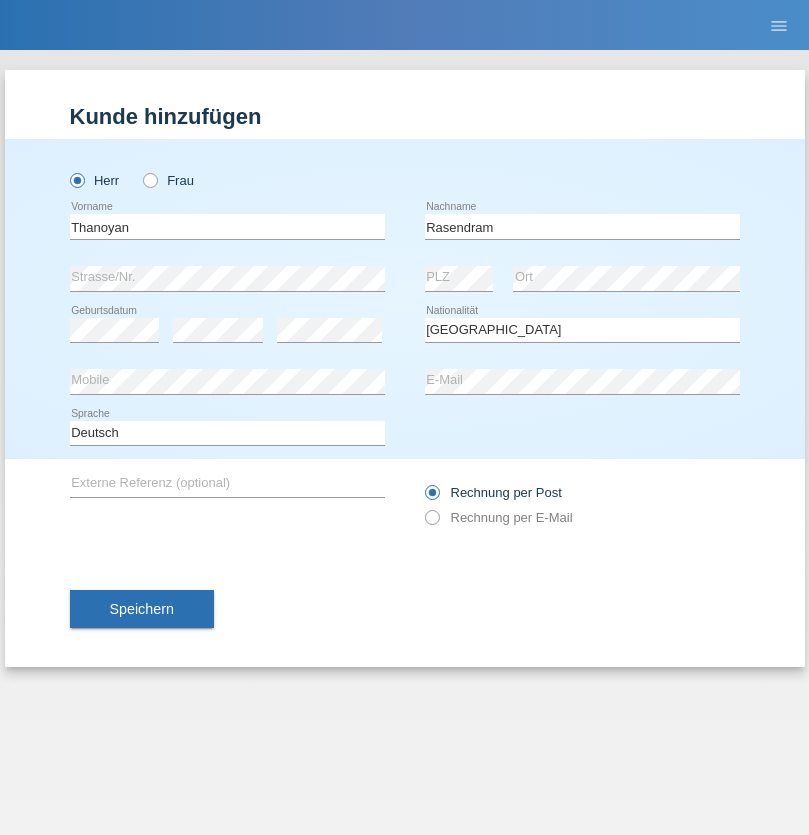 select on "C" 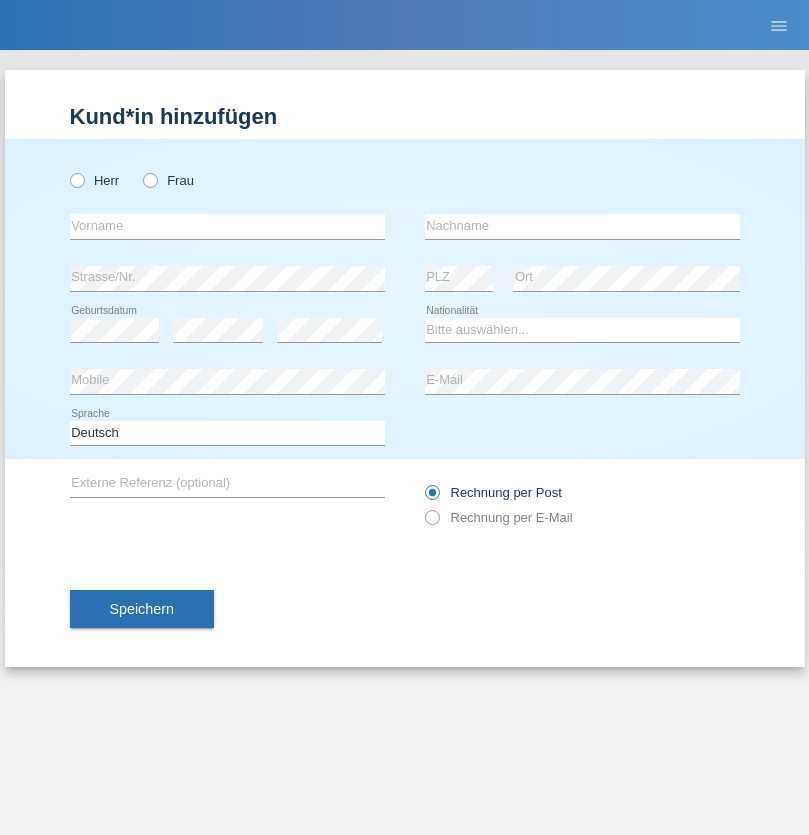 scroll, scrollTop: 0, scrollLeft: 0, axis: both 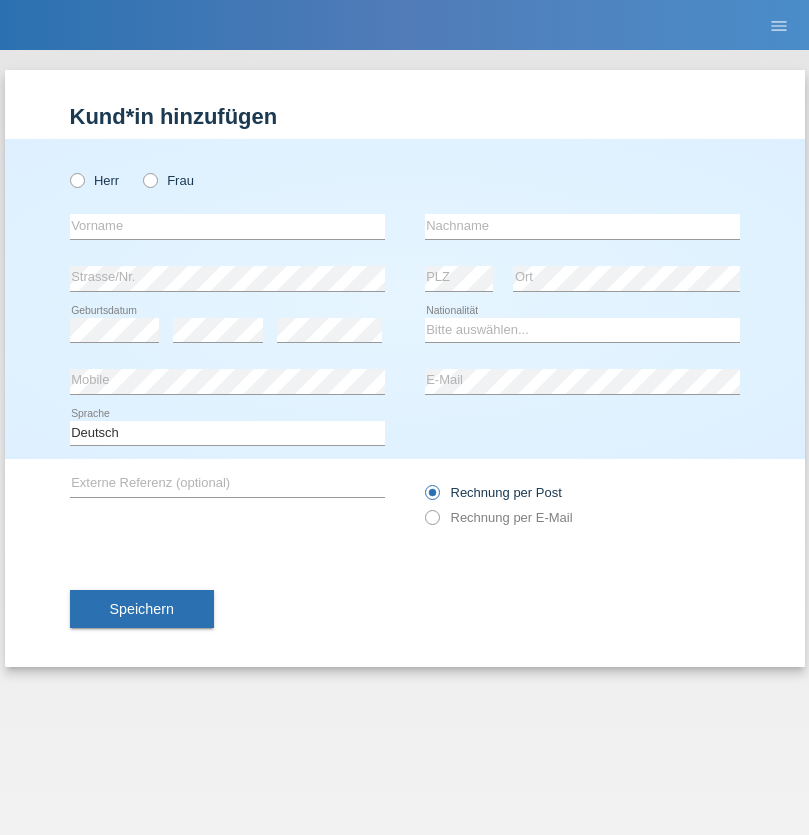 radio on "true" 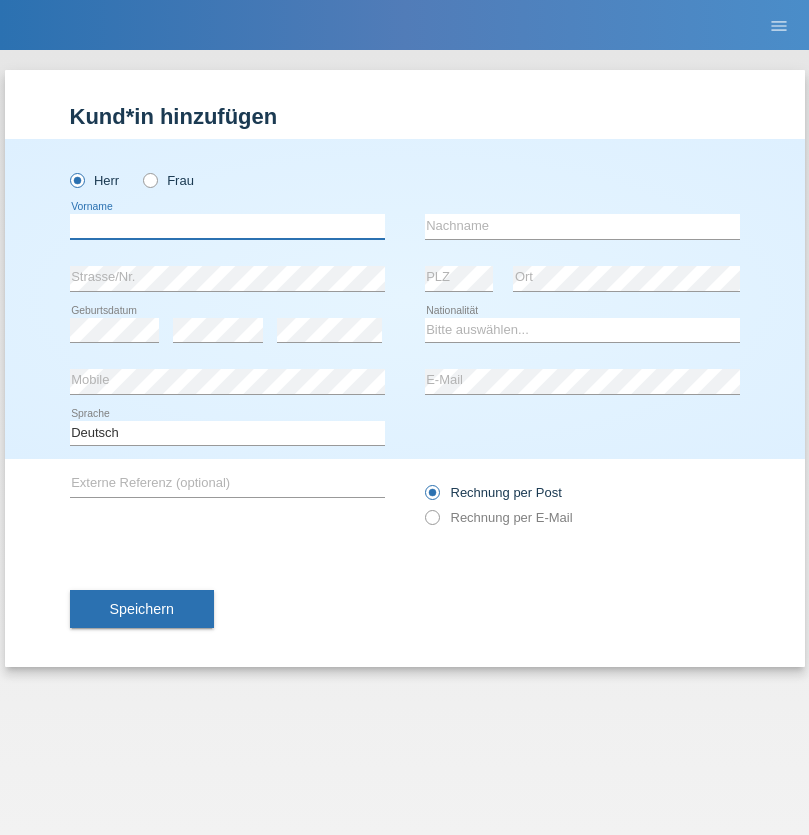 click at bounding box center (227, 226) 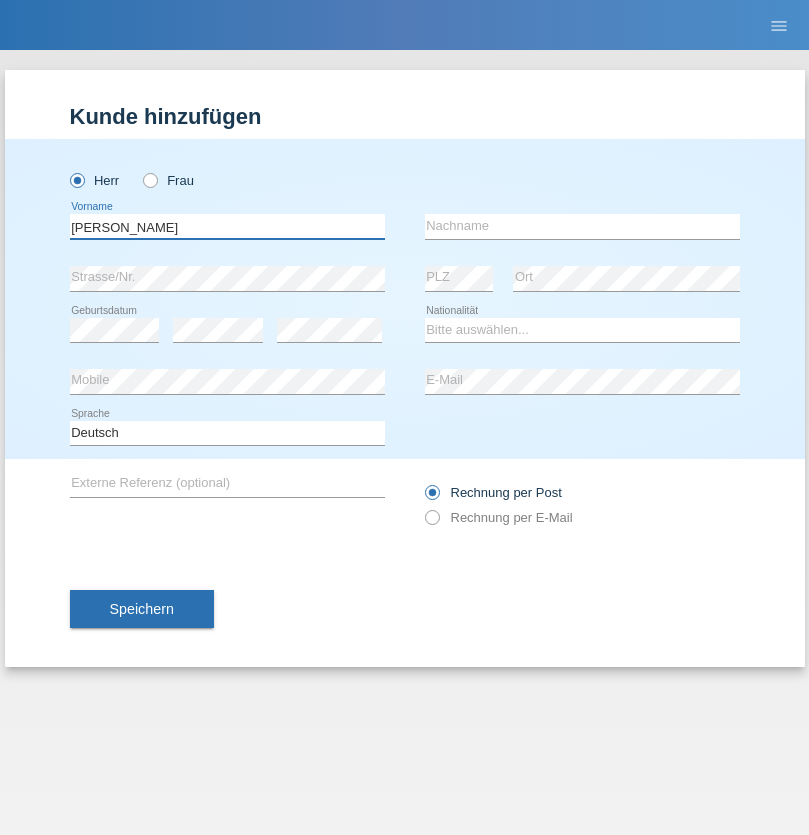 type on "[PERSON_NAME]" 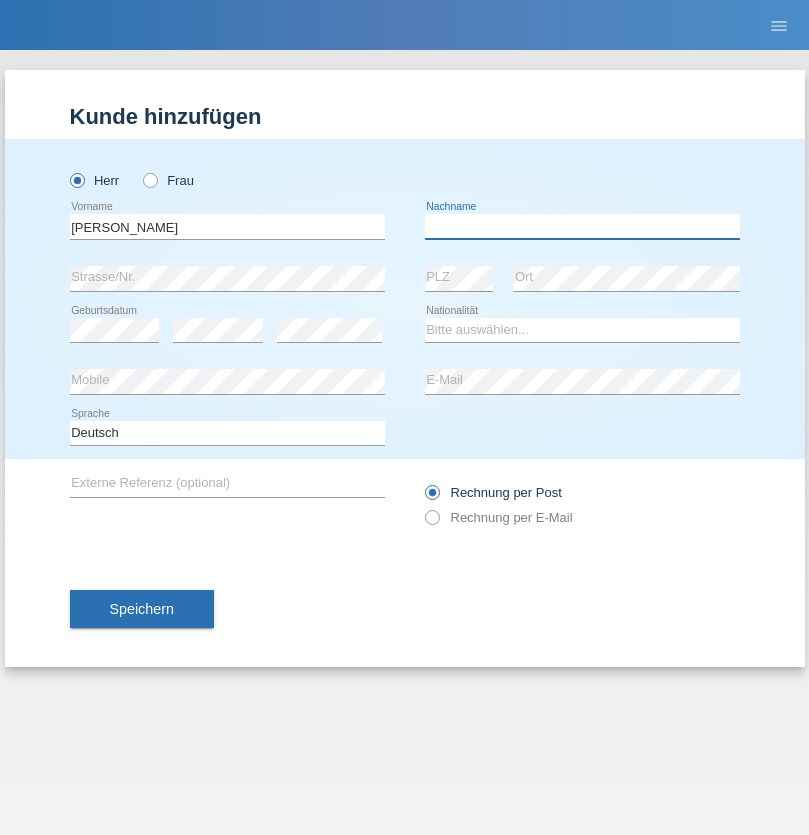click at bounding box center (582, 226) 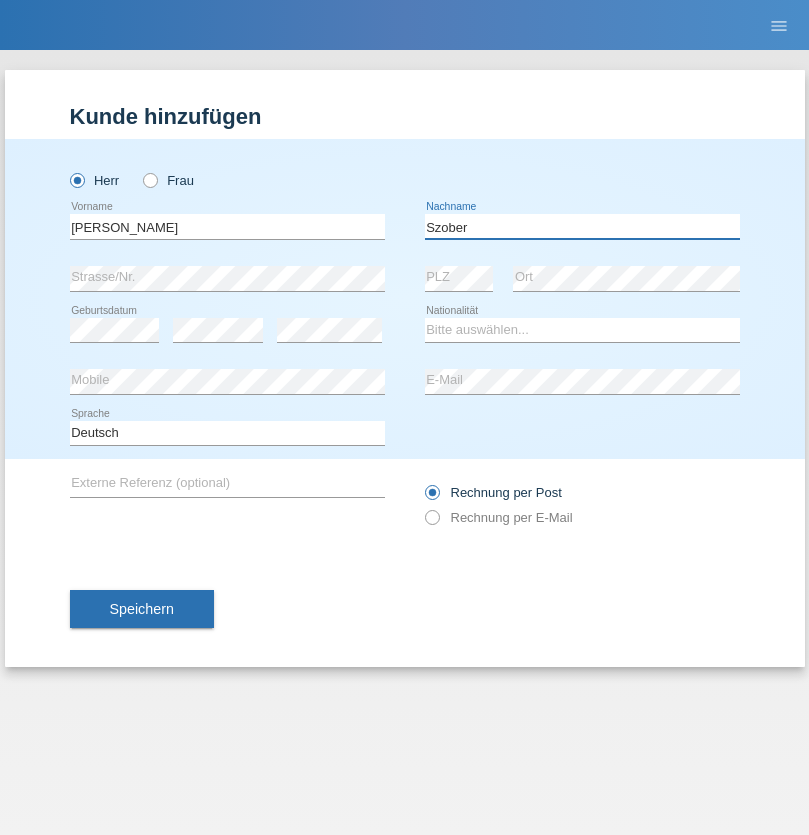 type on "Szober" 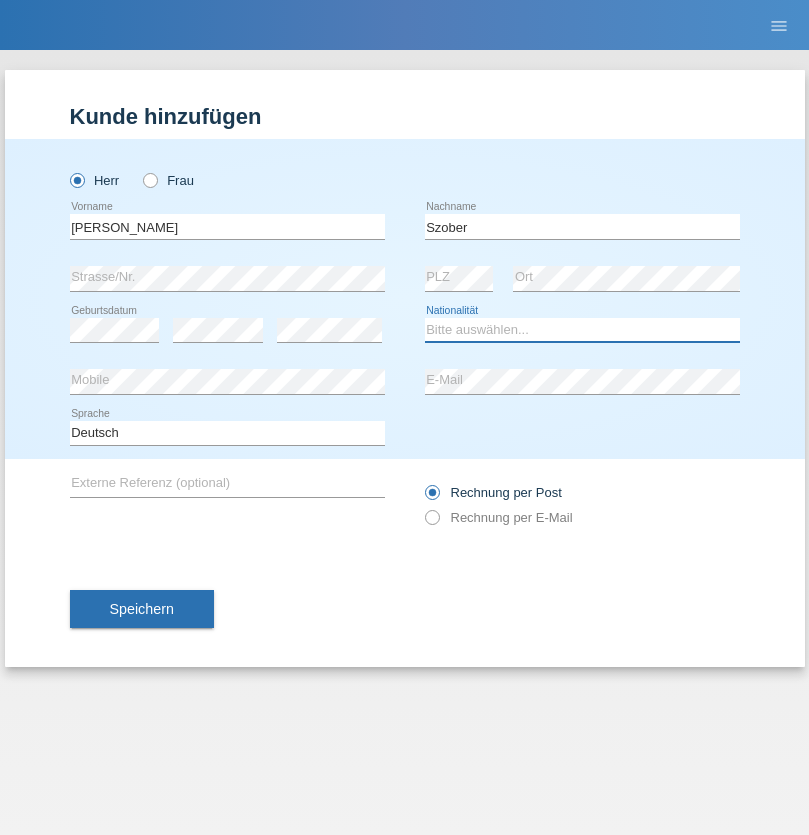 select on "PL" 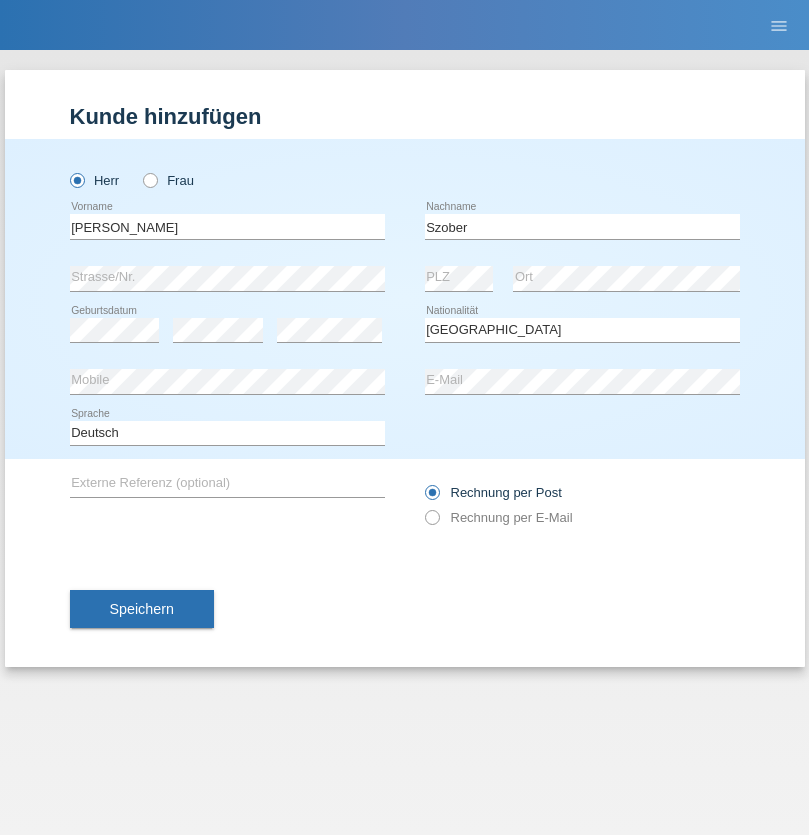 select on "C" 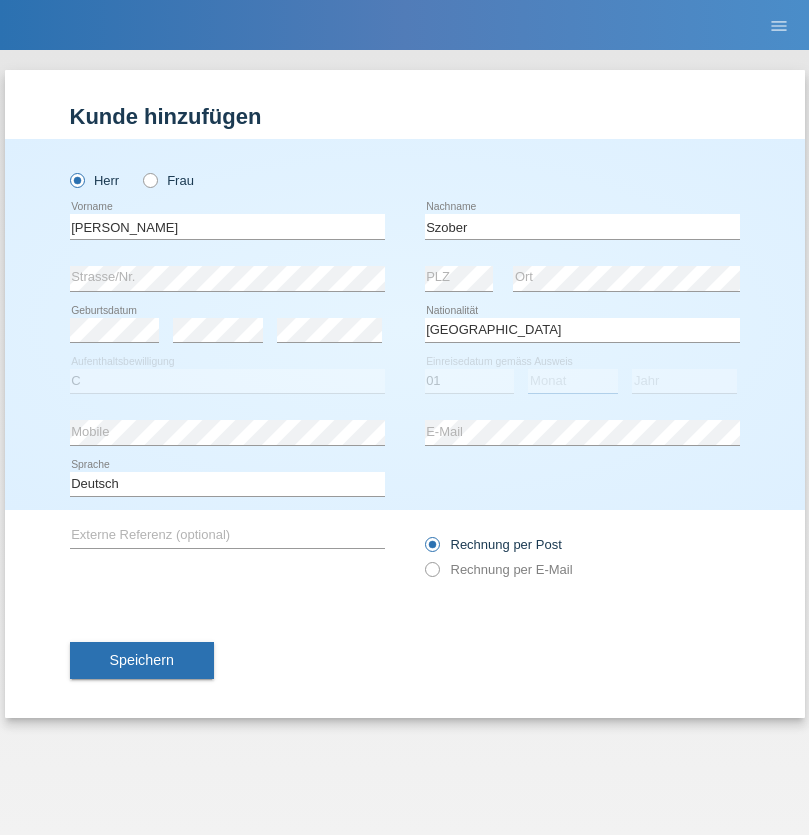 select on "05" 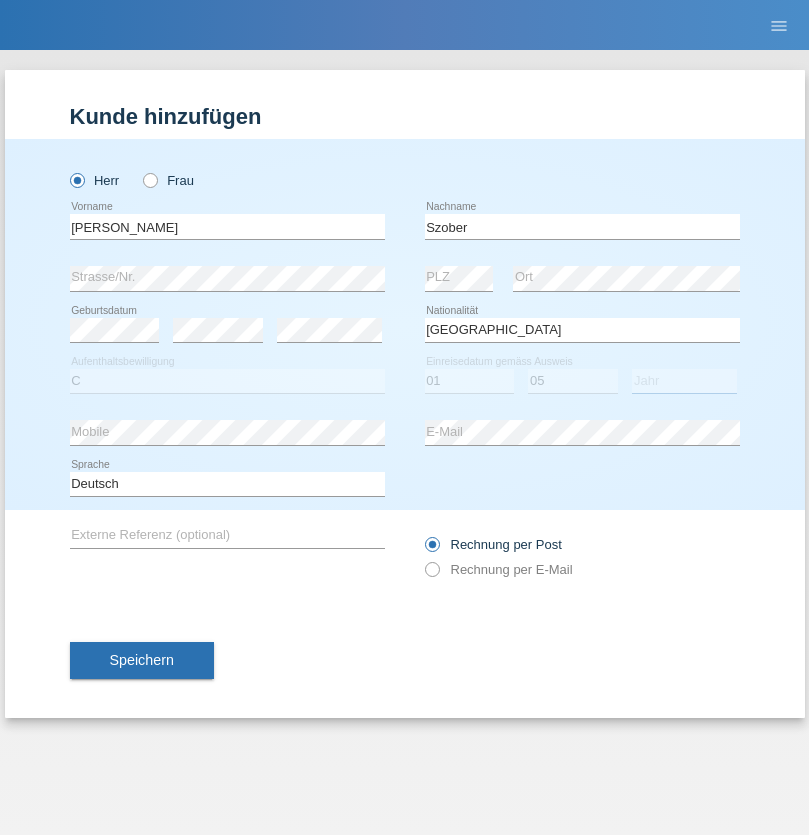select on "2021" 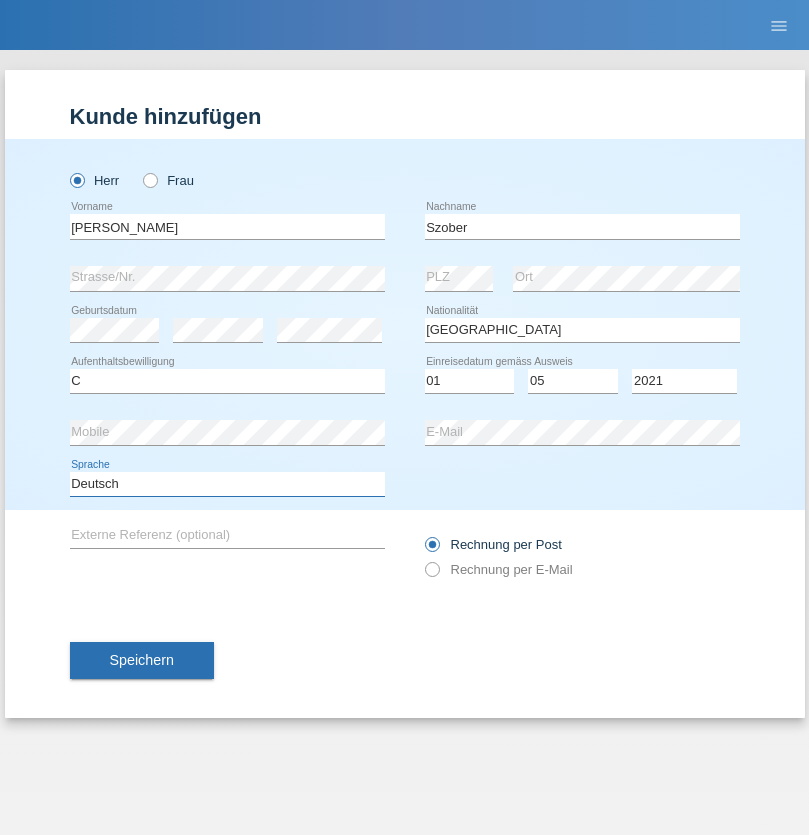 select on "en" 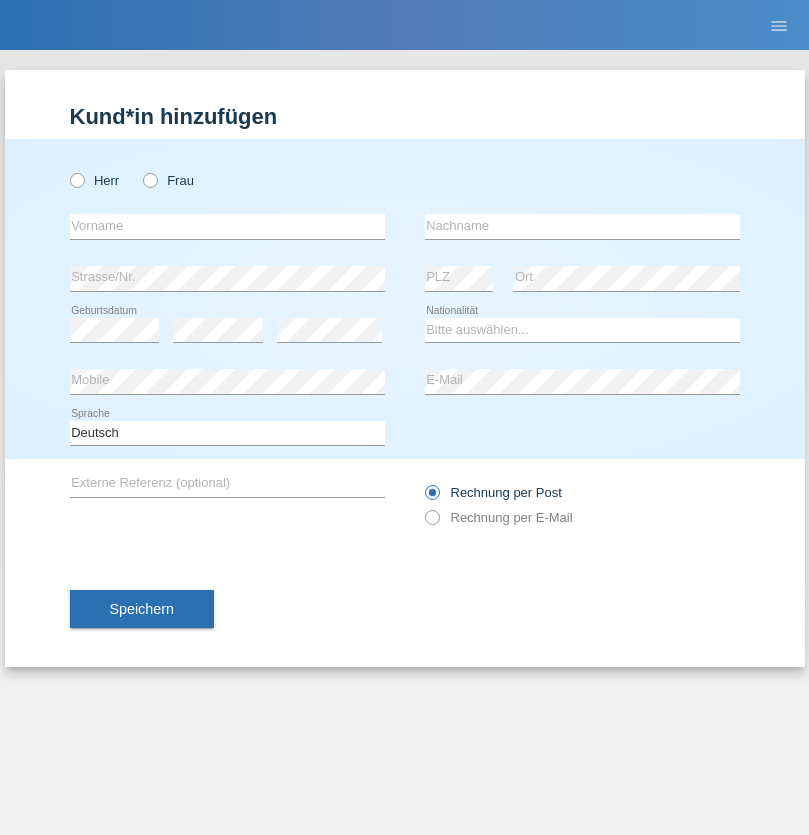 scroll, scrollTop: 0, scrollLeft: 0, axis: both 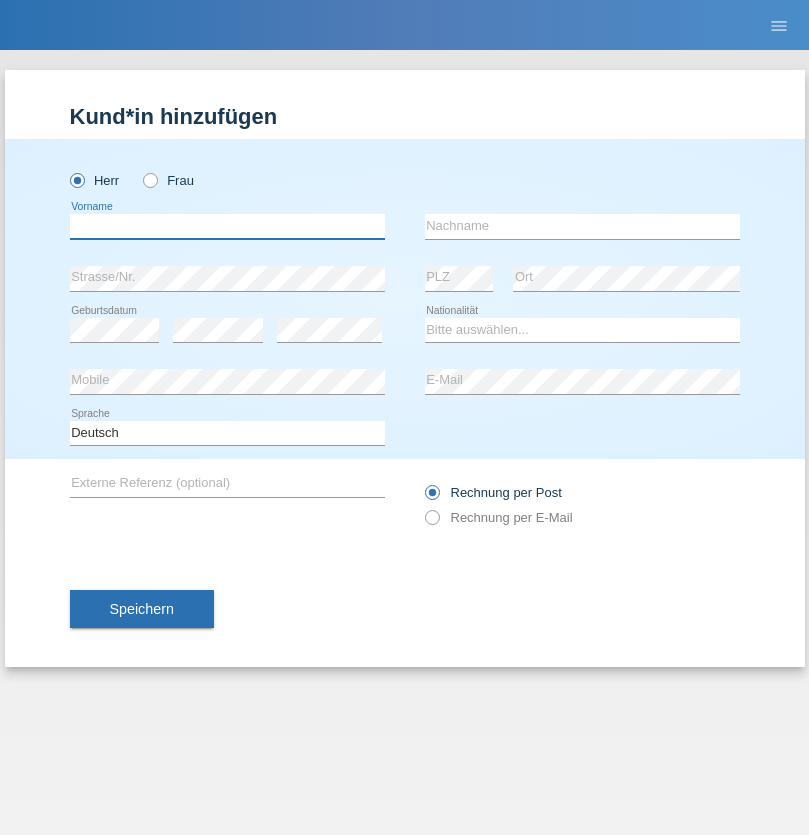 click at bounding box center (227, 226) 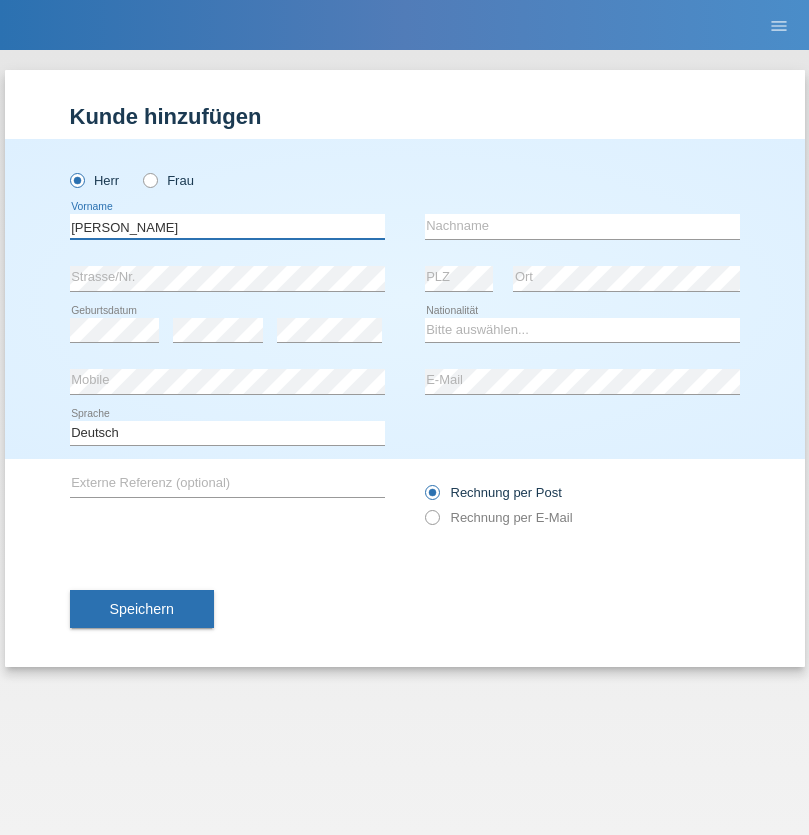 type on "[PERSON_NAME]" 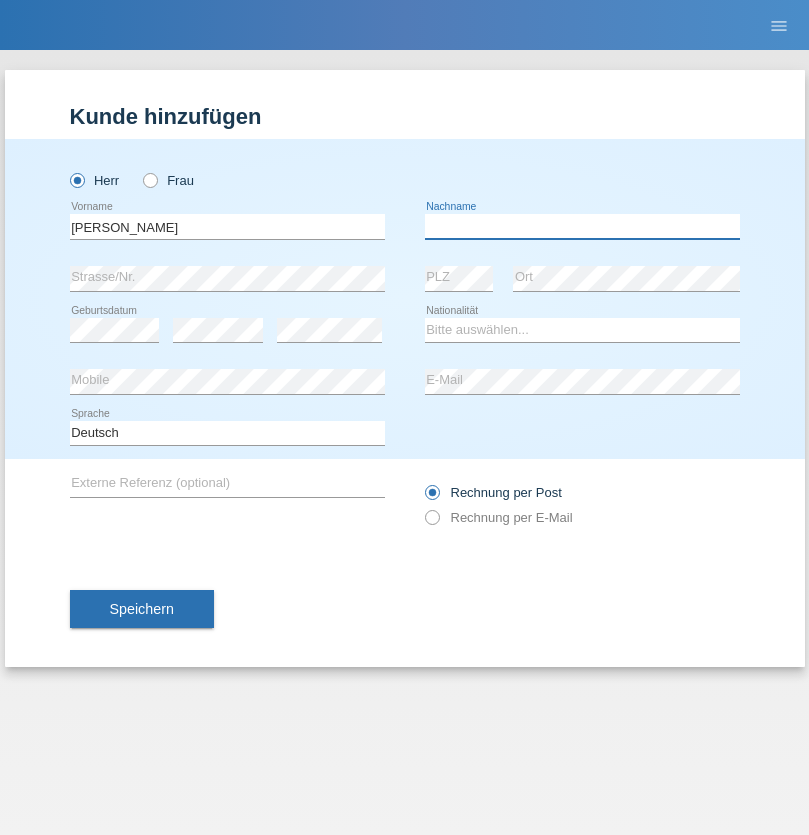 click at bounding box center [582, 226] 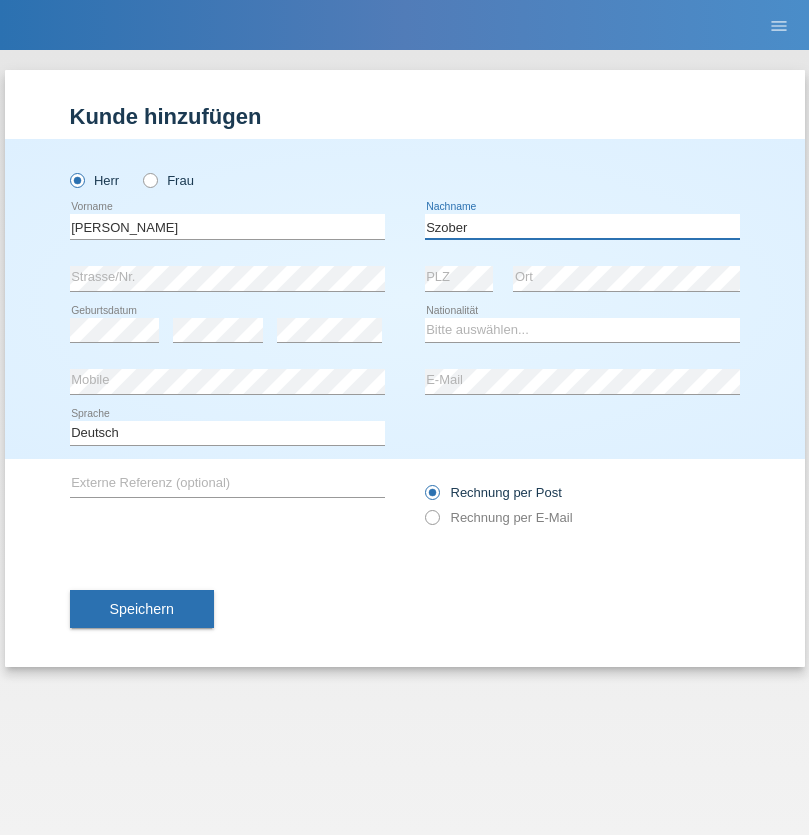 type on "Szober" 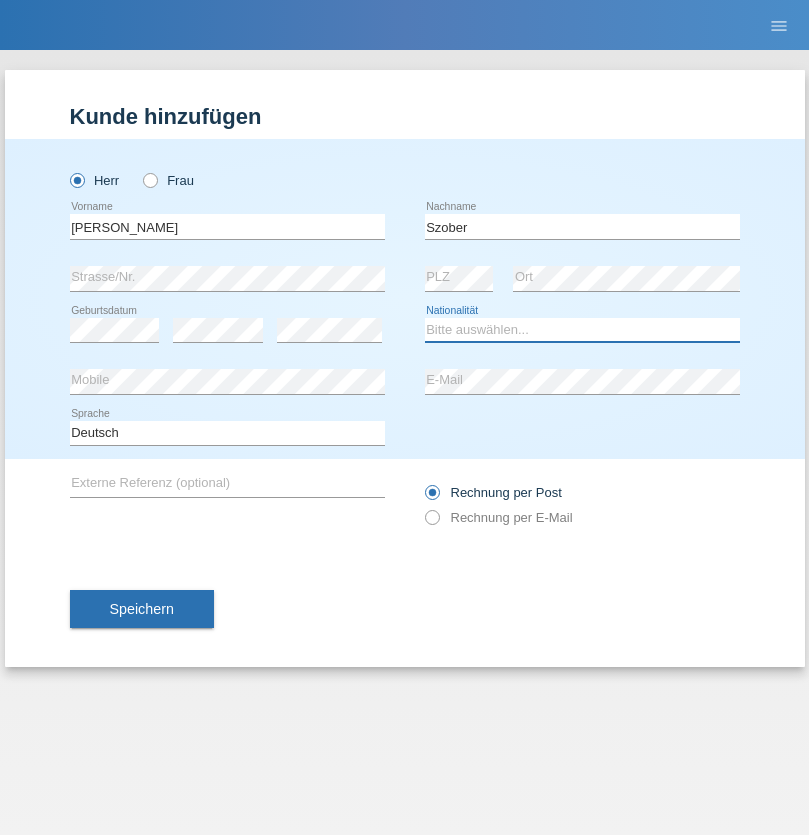 select on "PL" 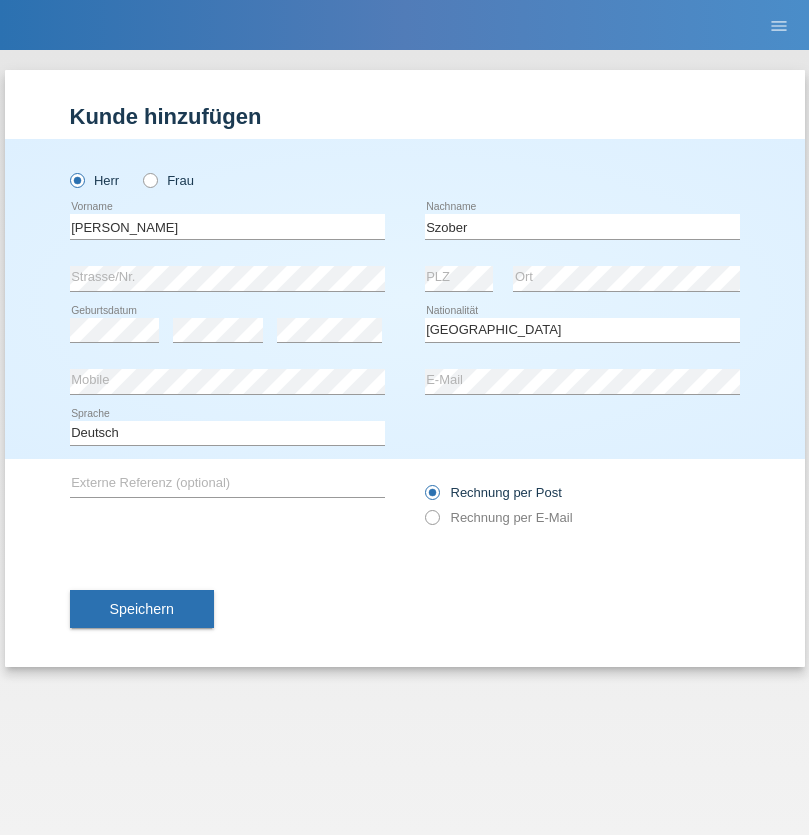 select on "C" 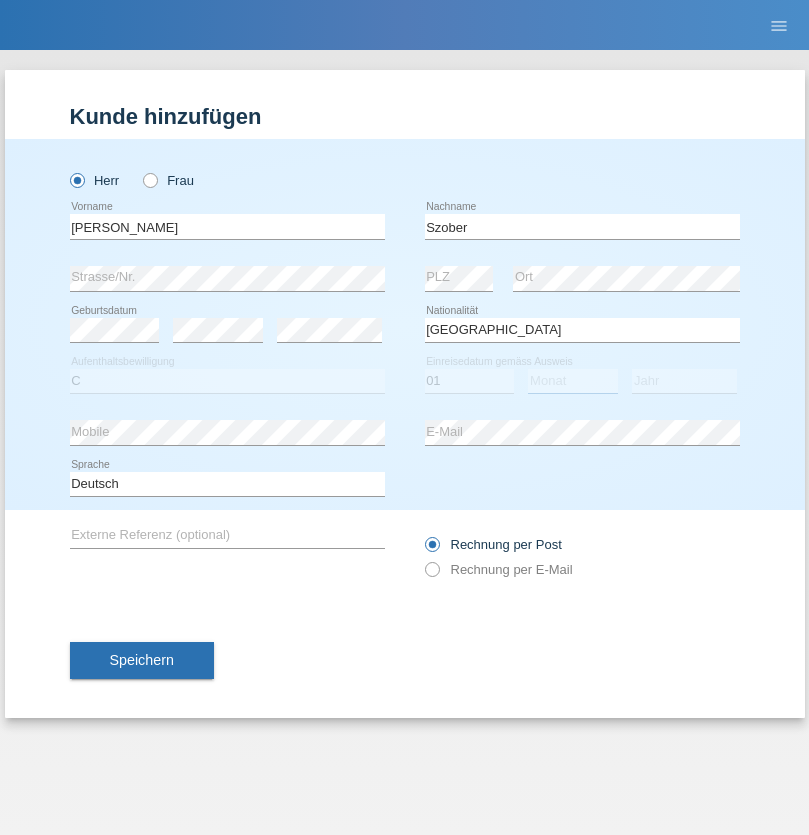 select on "05" 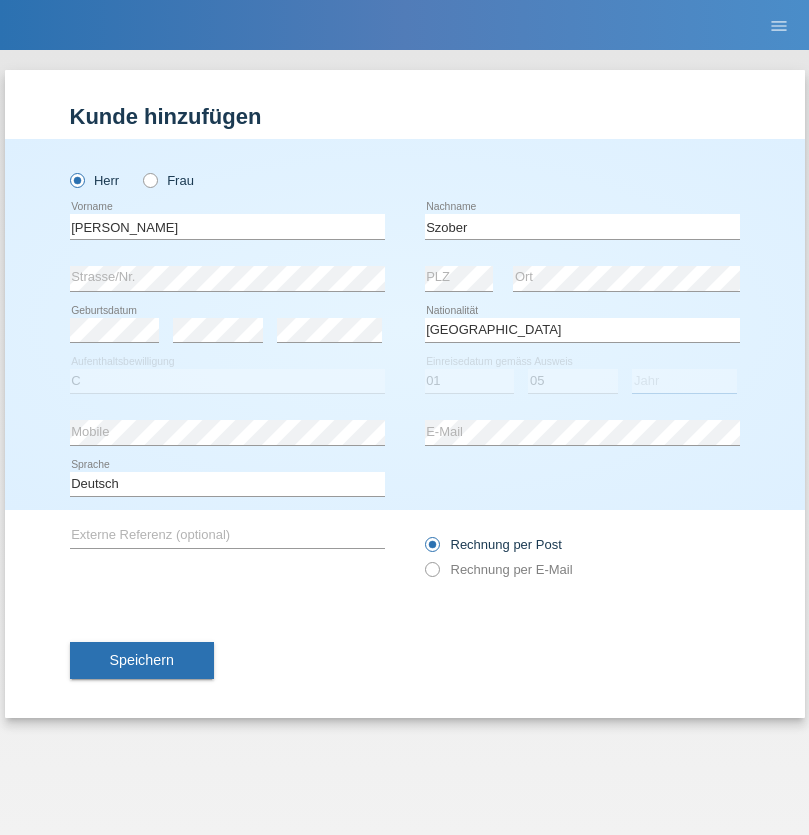 select on "2021" 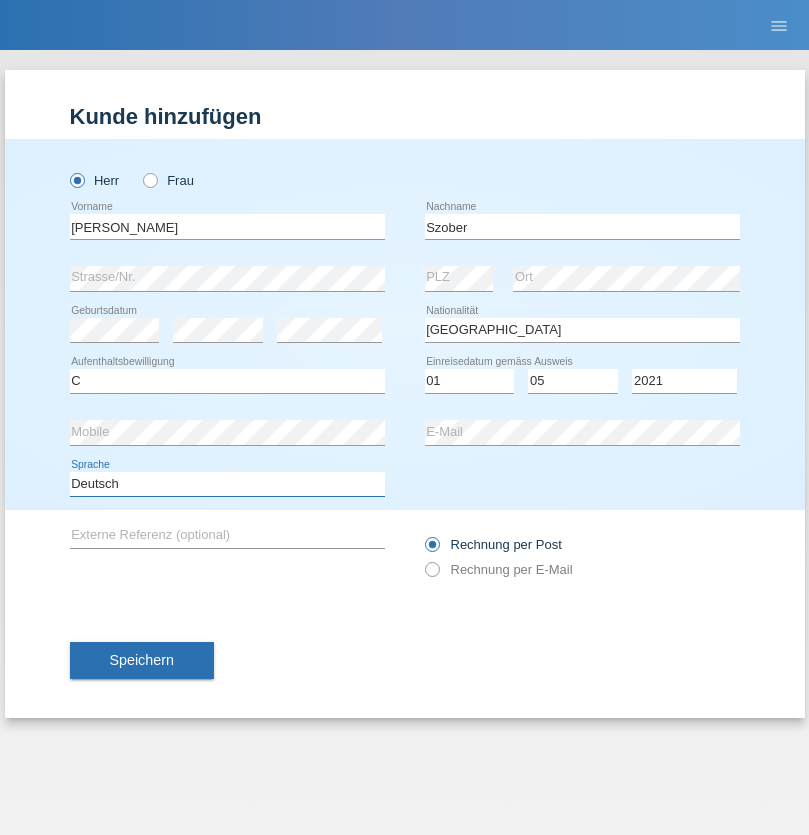 select on "en" 